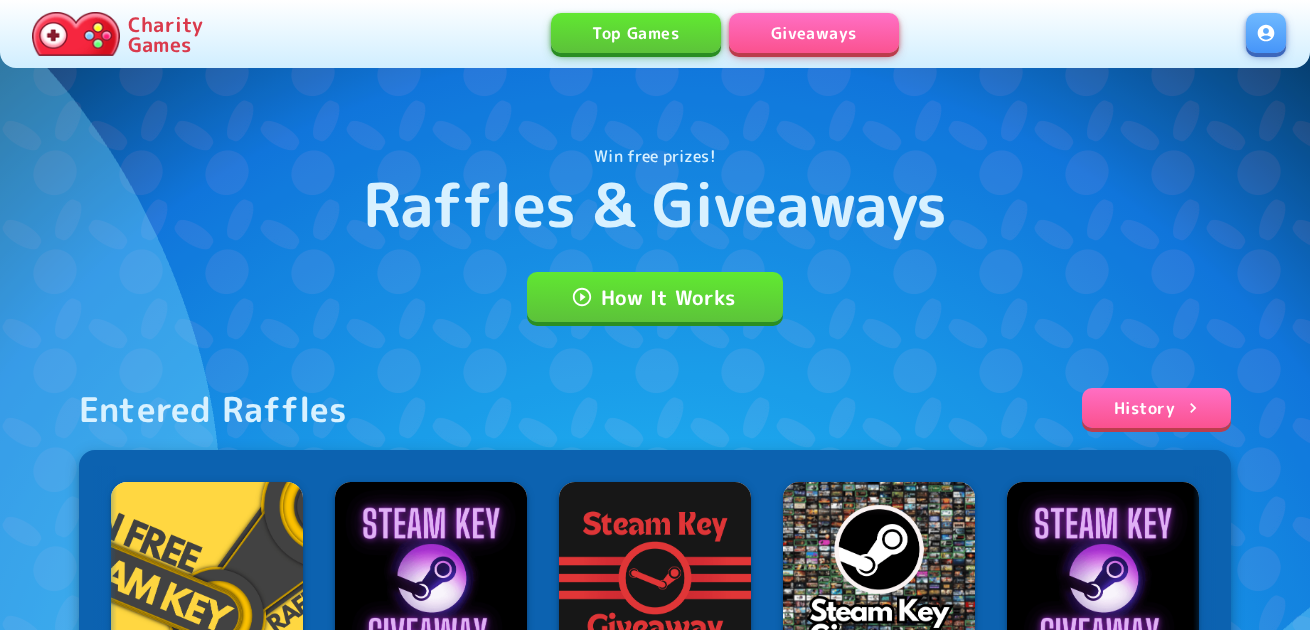 scroll, scrollTop: 0, scrollLeft: 0, axis: both 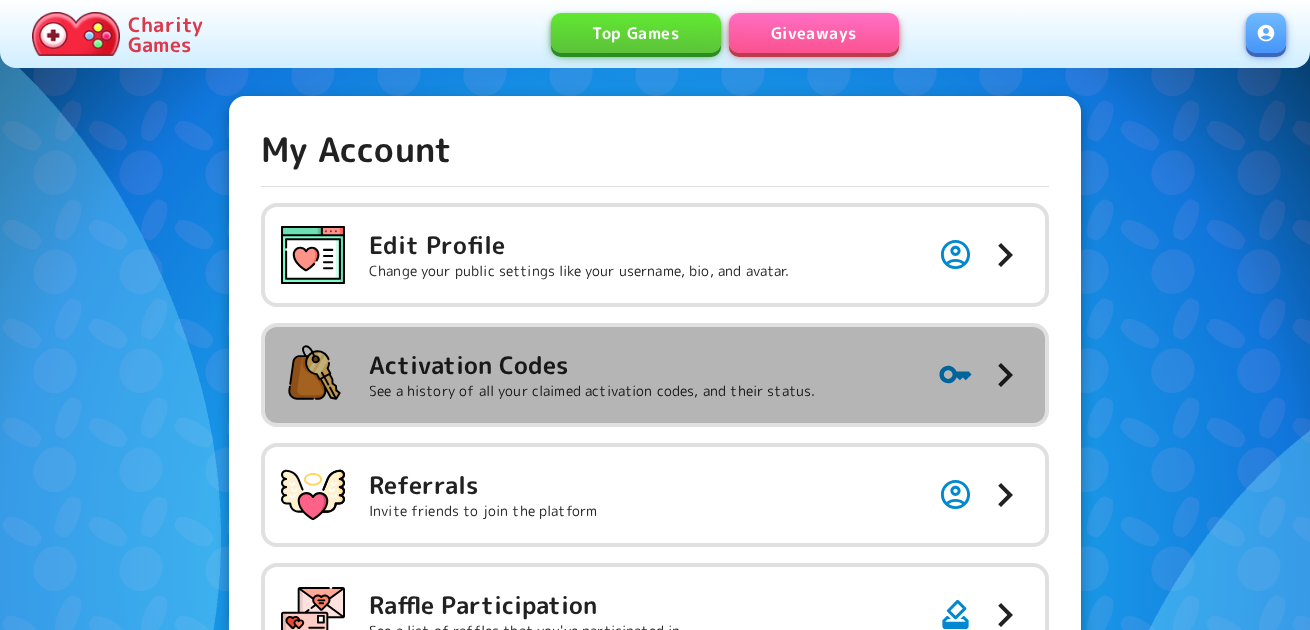 click on "Activation Codes See a history of all your claimed activation codes, and their status." at bounding box center (655, 255) 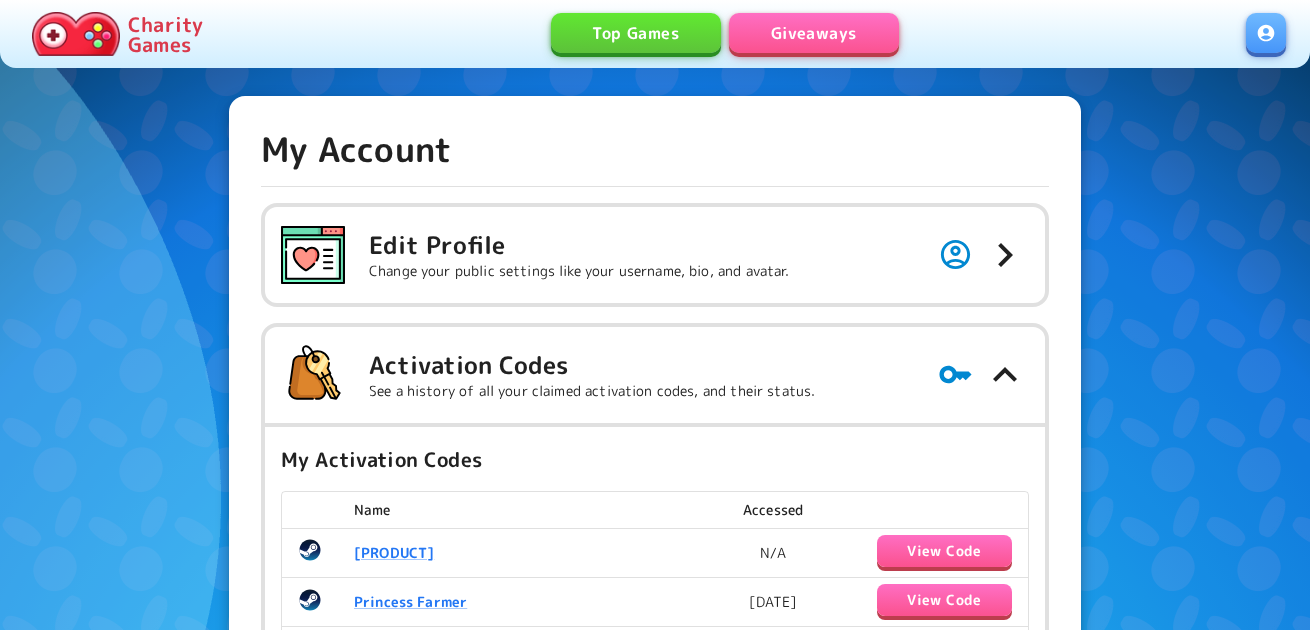 click on "View Code" at bounding box center [944, 551] 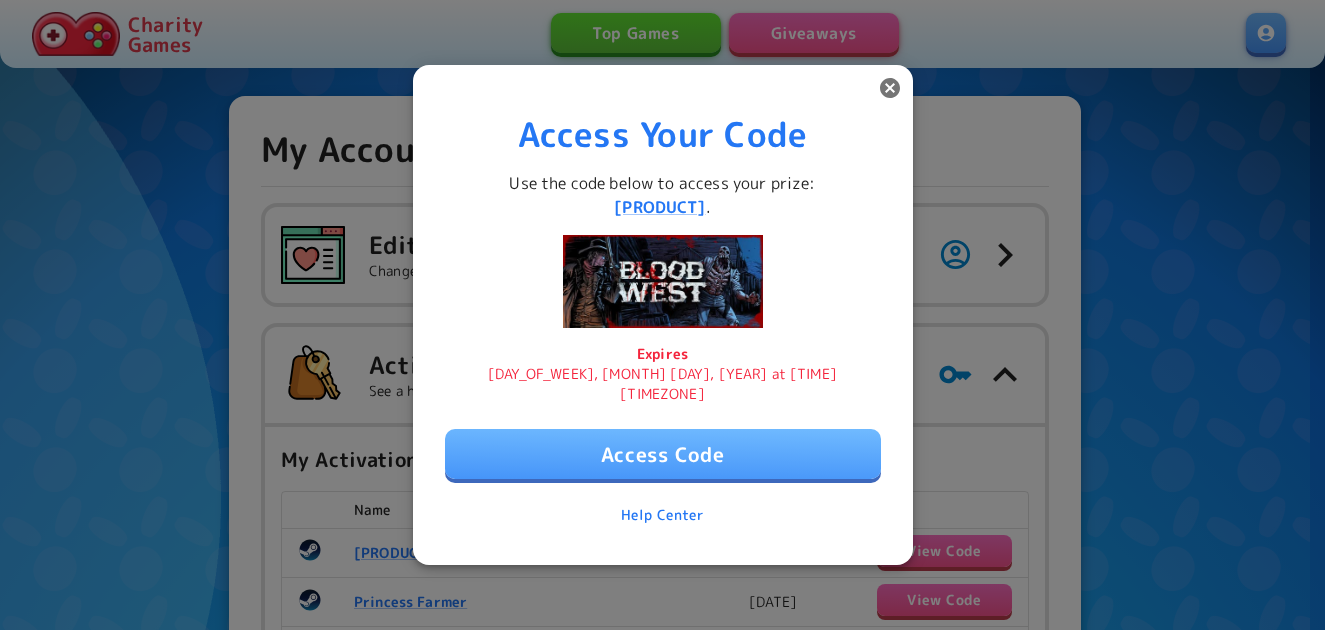 drag, startPoint x: 604, startPoint y: 215, endPoint x: 704, endPoint y: 214, distance: 100.005 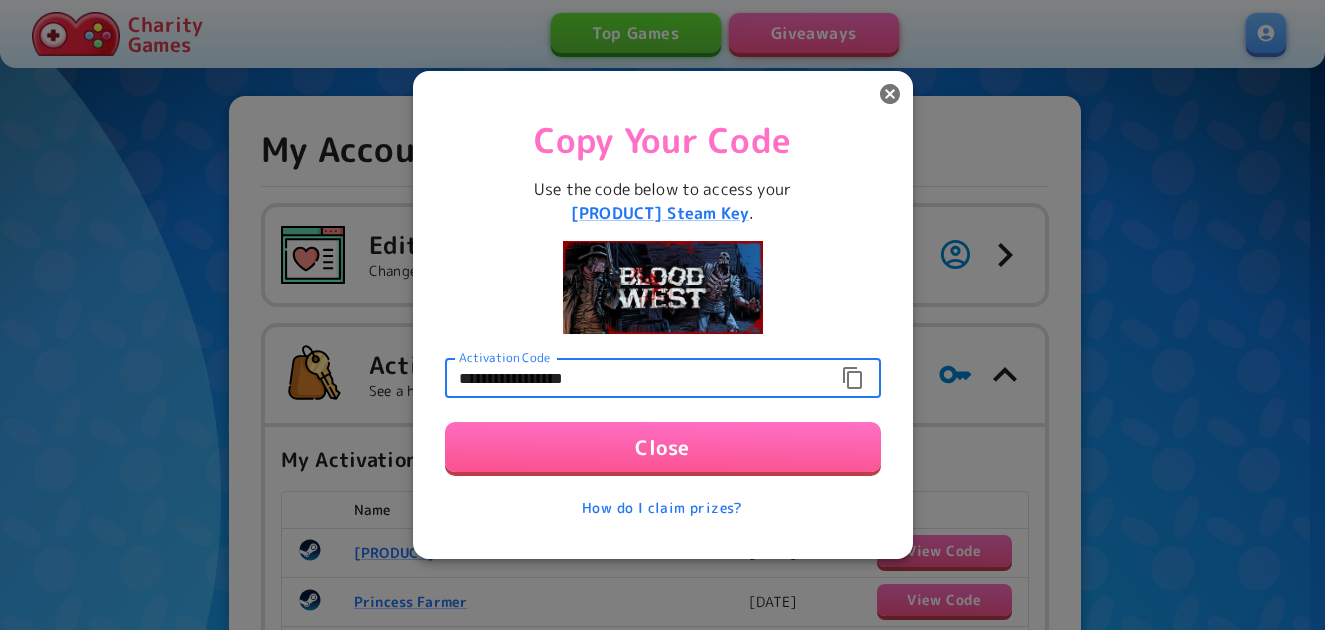 click on "**********" at bounding box center [636, 378] 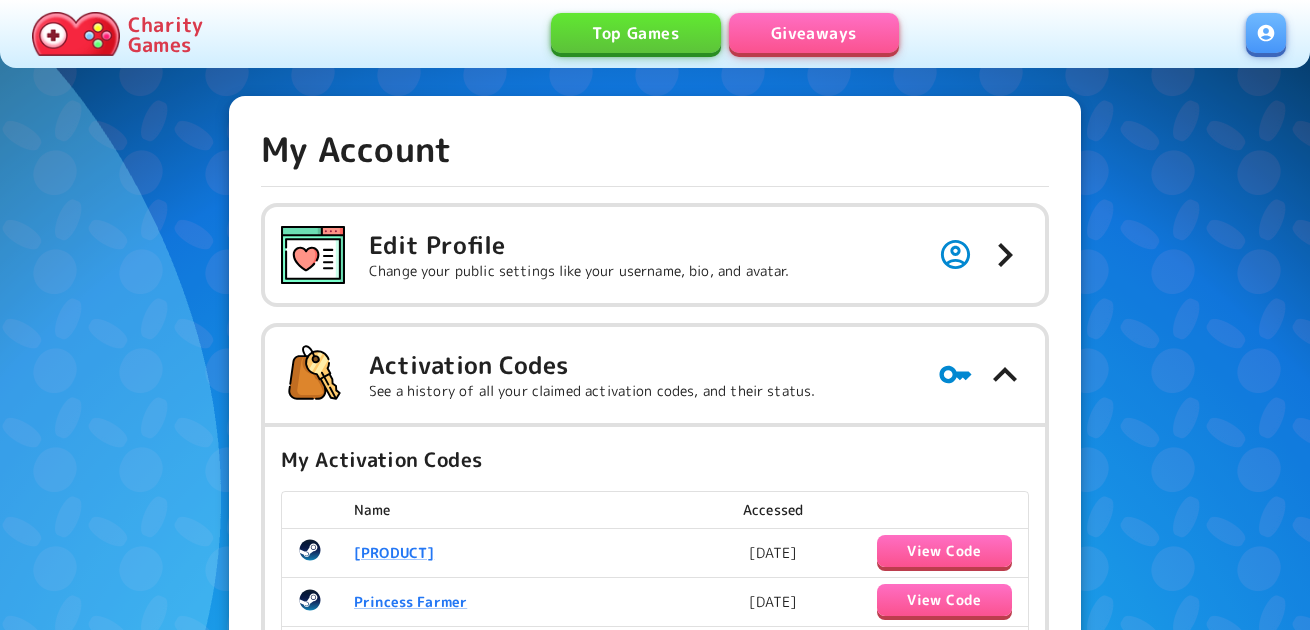 click on "Giveaways" at bounding box center [814, 33] 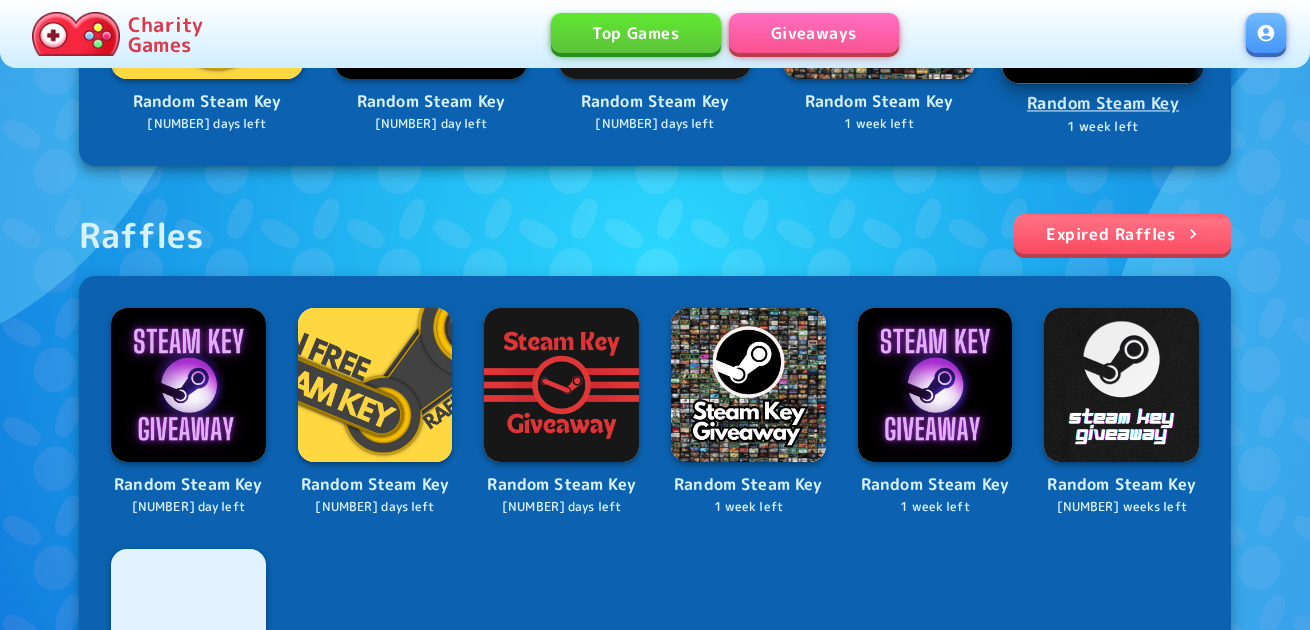 scroll, scrollTop: 600, scrollLeft: 0, axis: vertical 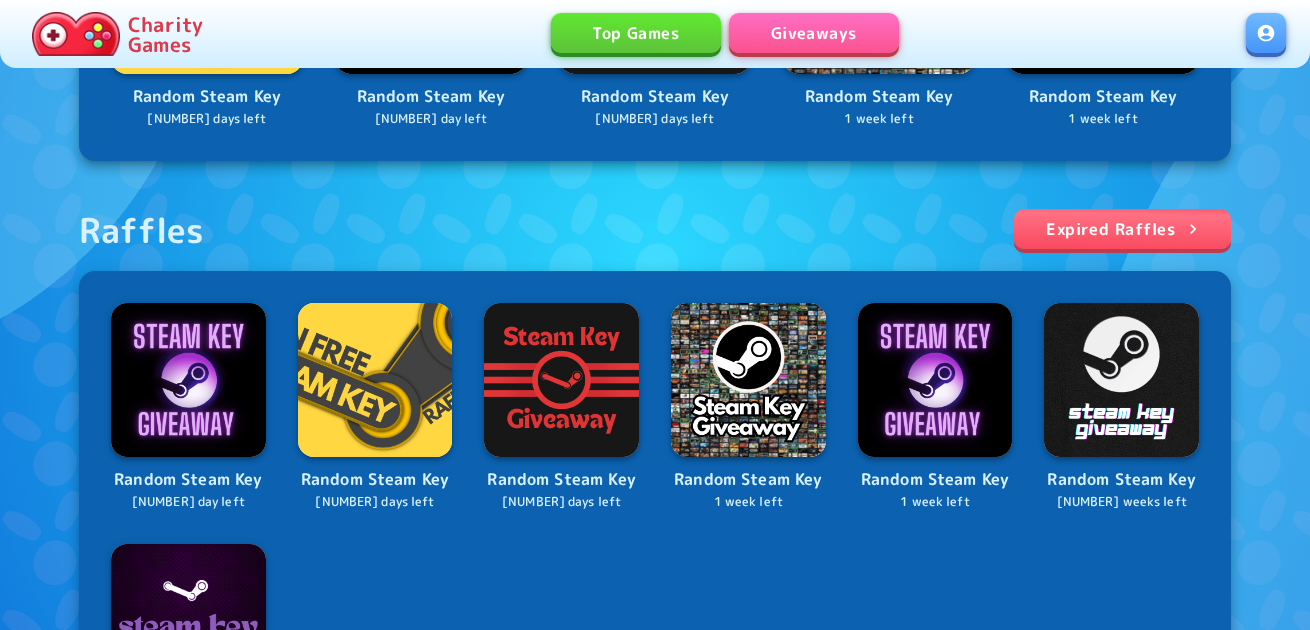 click at bounding box center (1266, 33) 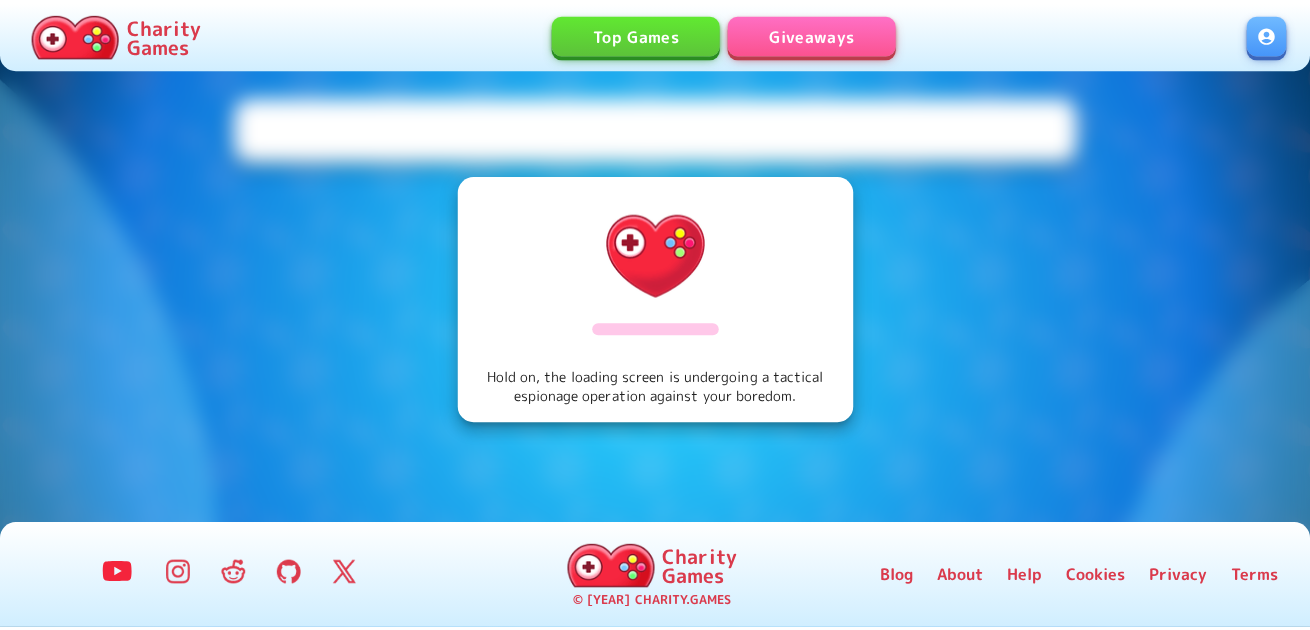 scroll, scrollTop: 0, scrollLeft: 0, axis: both 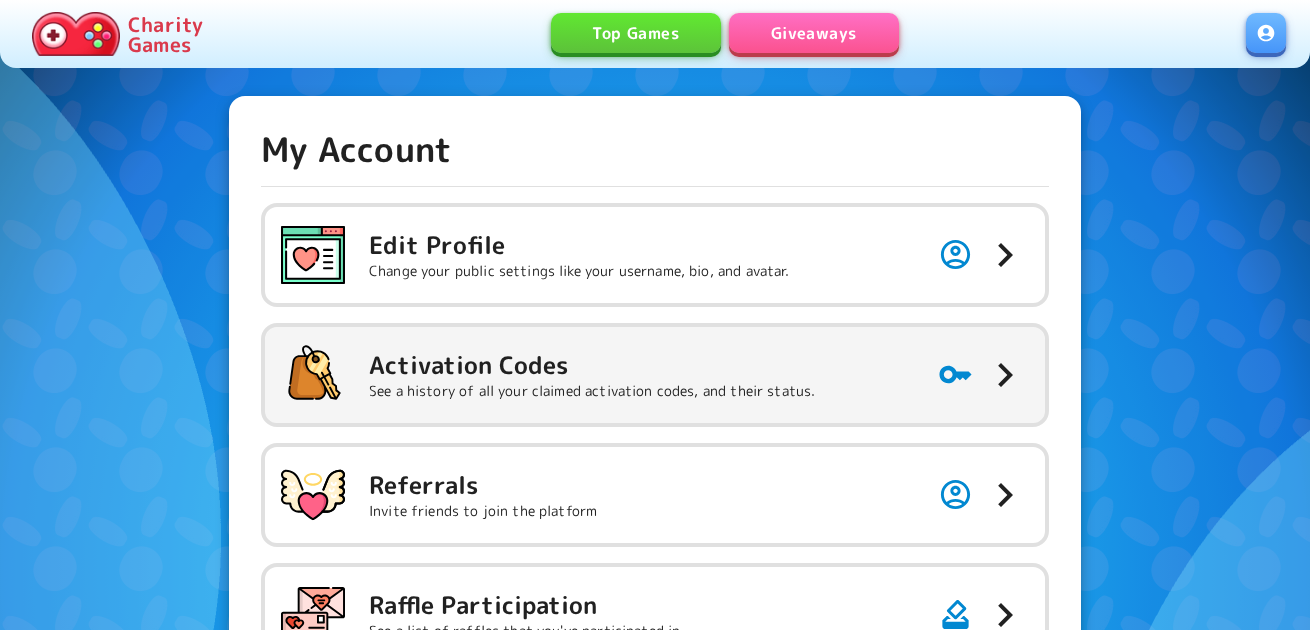 click on "Activation Codes" at bounding box center (579, 245) 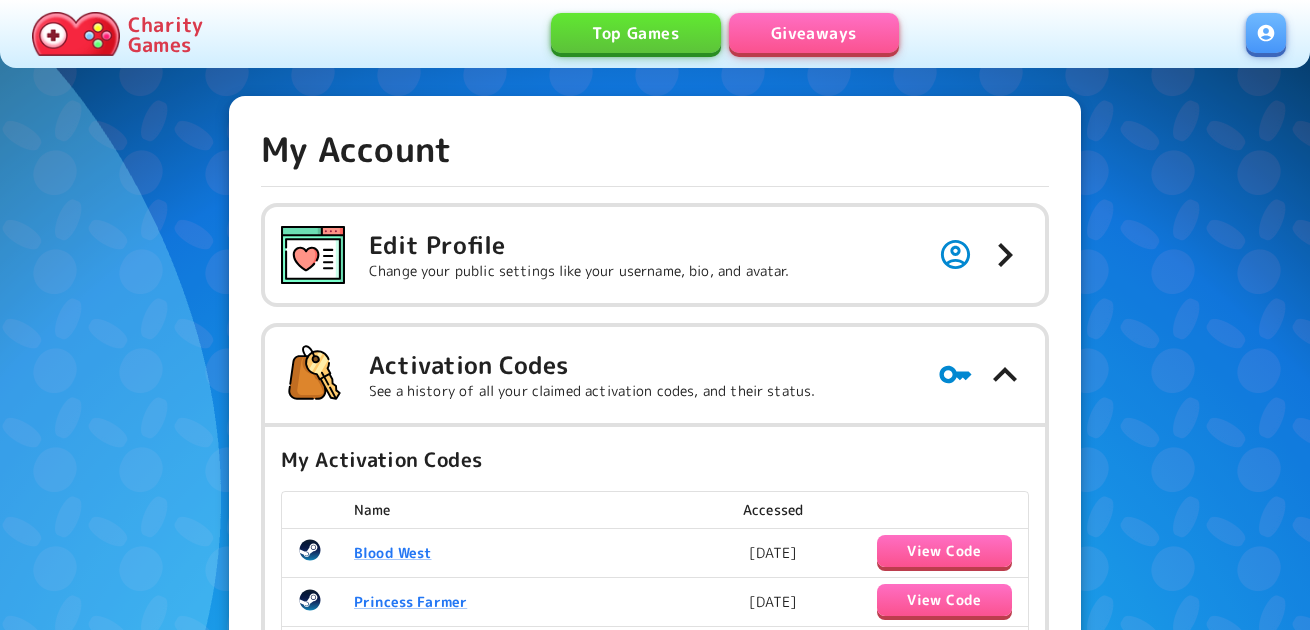 click on "Giveaways" at bounding box center (814, 33) 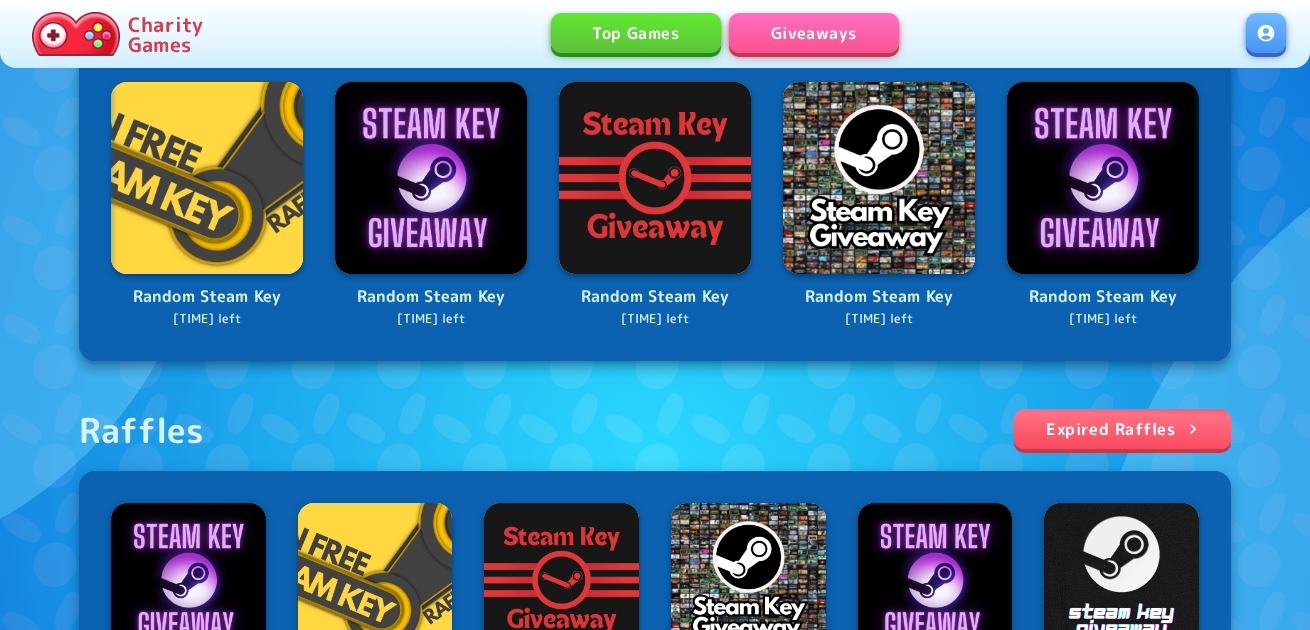 scroll, scrollTop: 700, scrollLeft: 0, axis: vertical 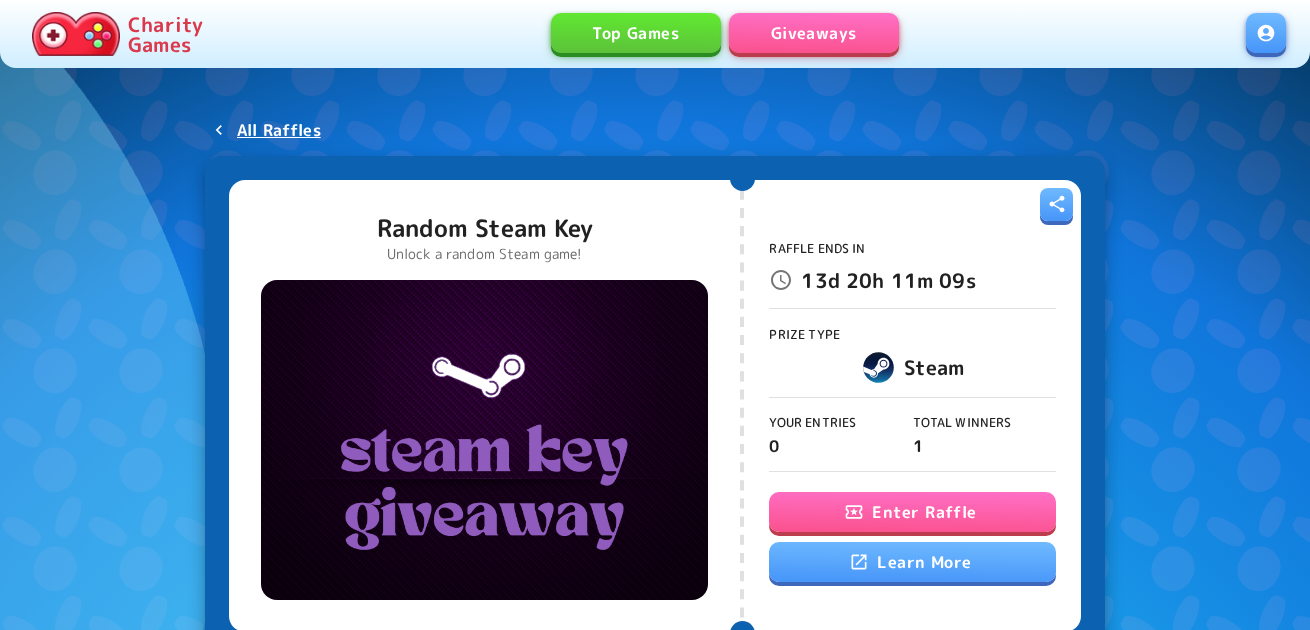 click on "Enter Raffle" at bounding box center (912, 512) 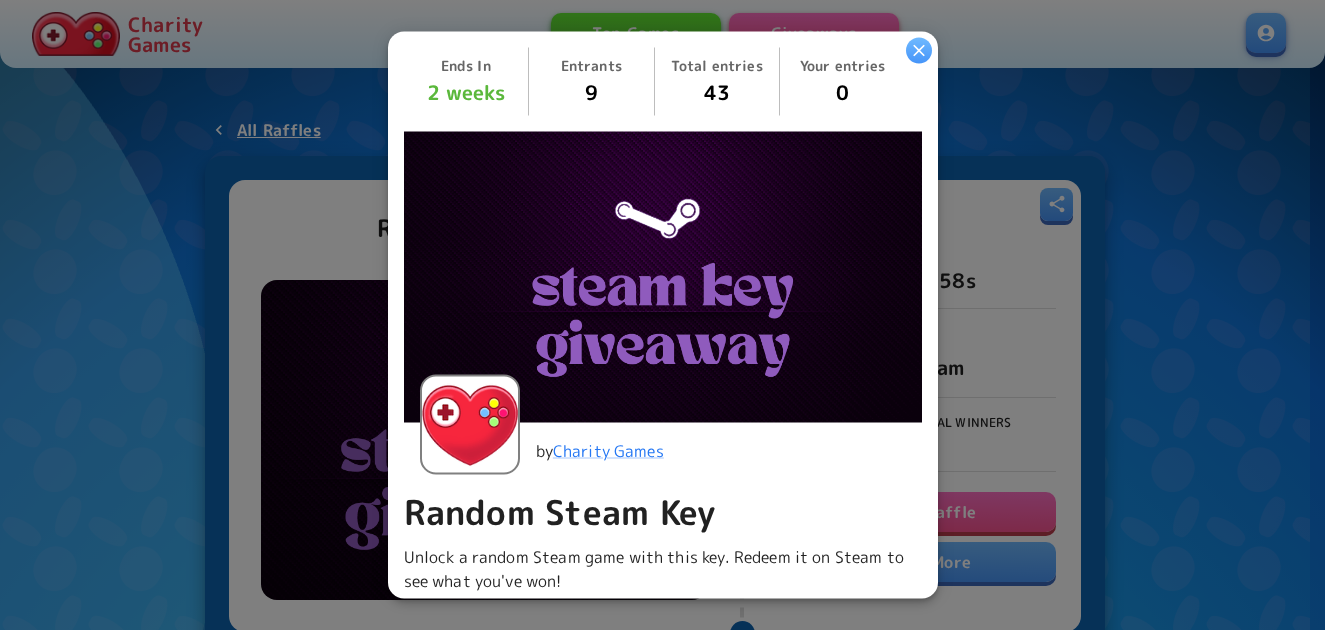 scroll, scrollTop: 500, scrollLeft: 0, axis: vertical 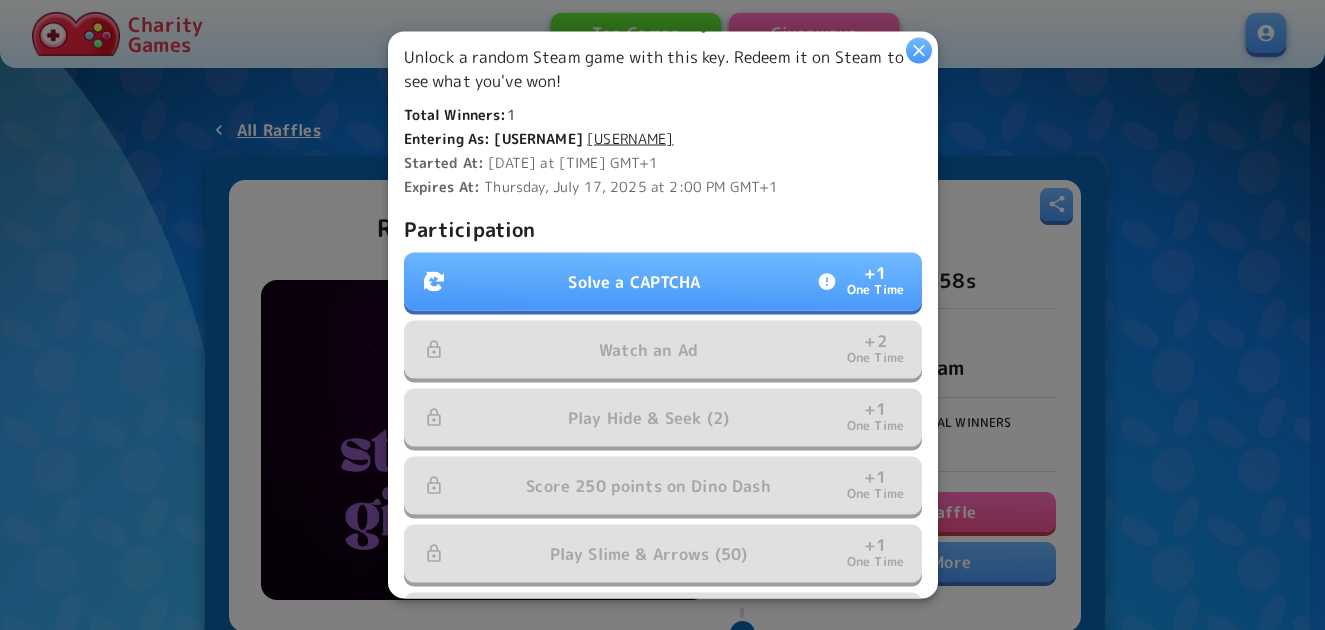 click on "Solve a CAPTCHA + 1 One Time" at bounding box center (663, 282) 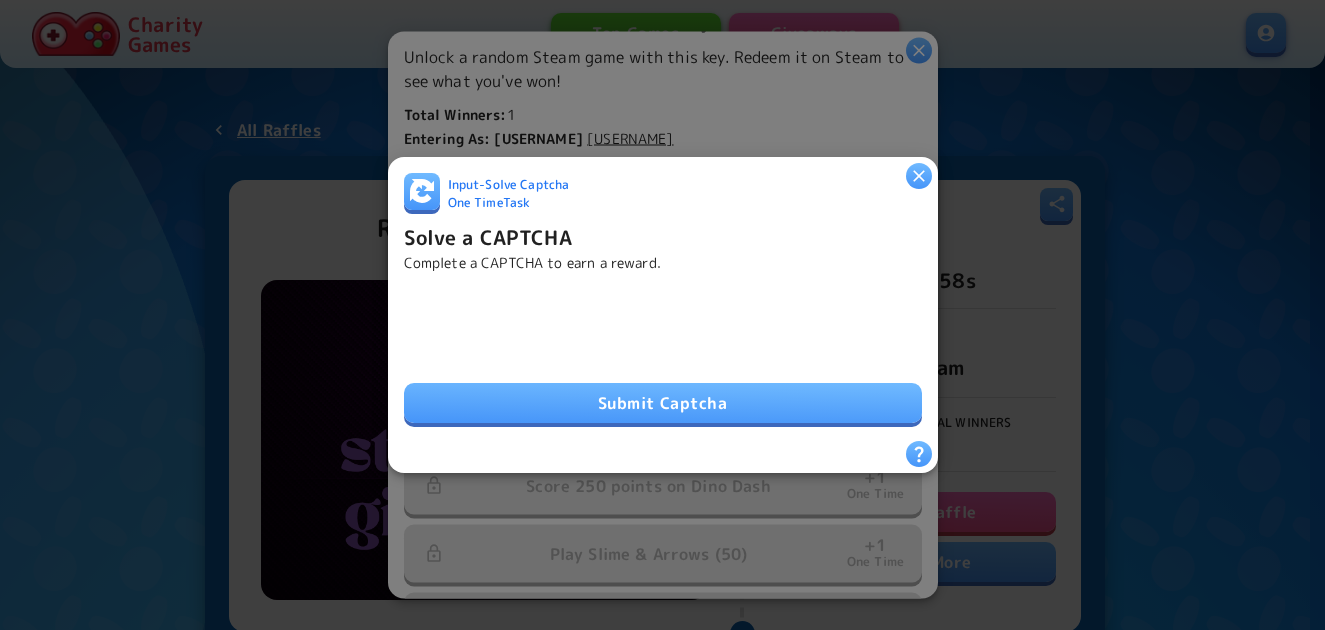 click on "Submit Captcha" at bounding box center (663, 403) 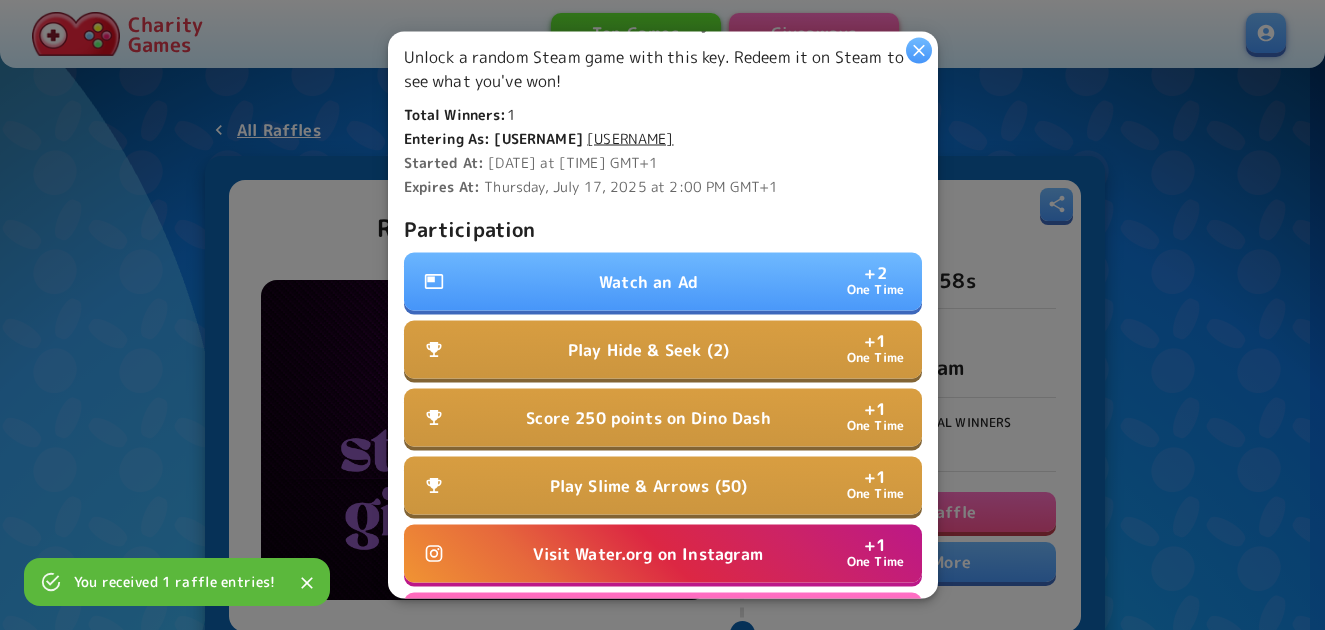 click on "Watch an Ad" at bounding box center [648, 282] 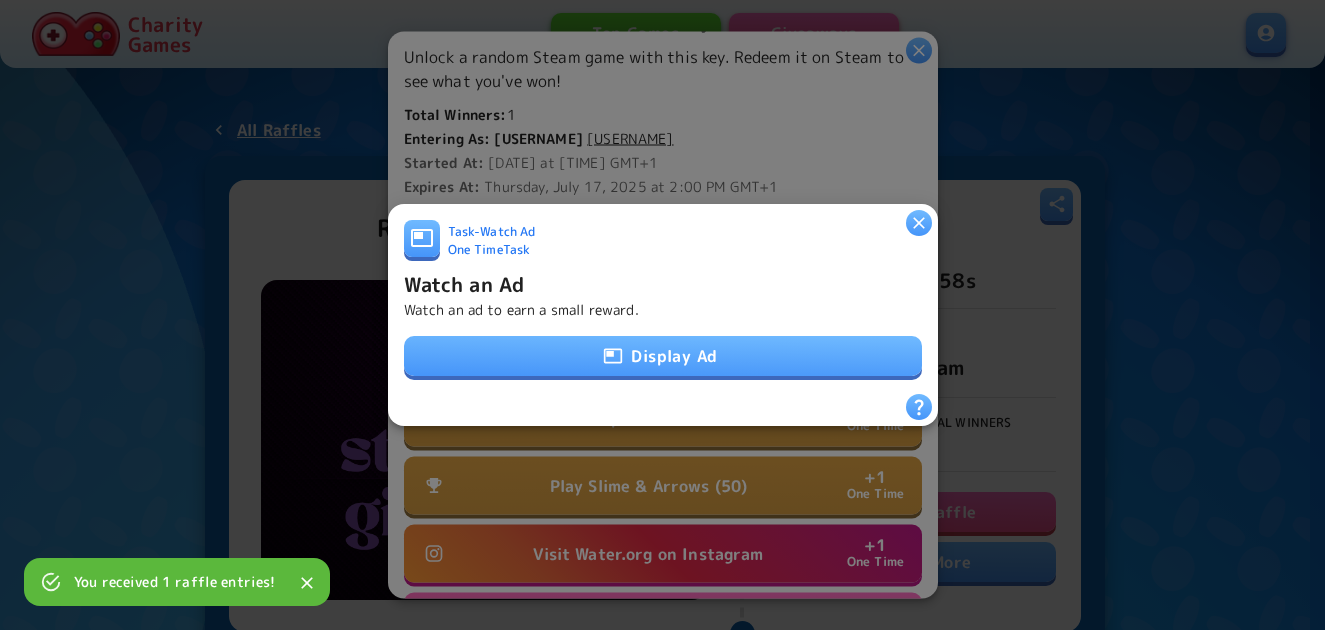 click on "Display Ad" at bounding box center (663, 356) 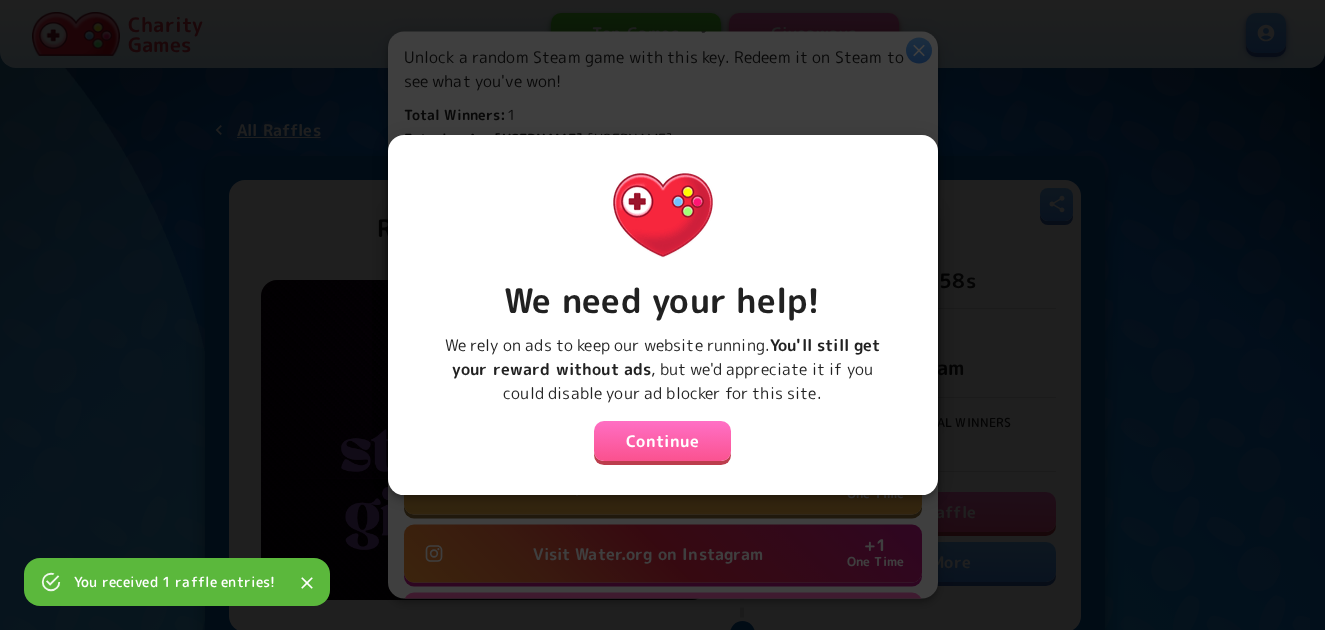 click on "Continue" at bounding box center [663, 441] 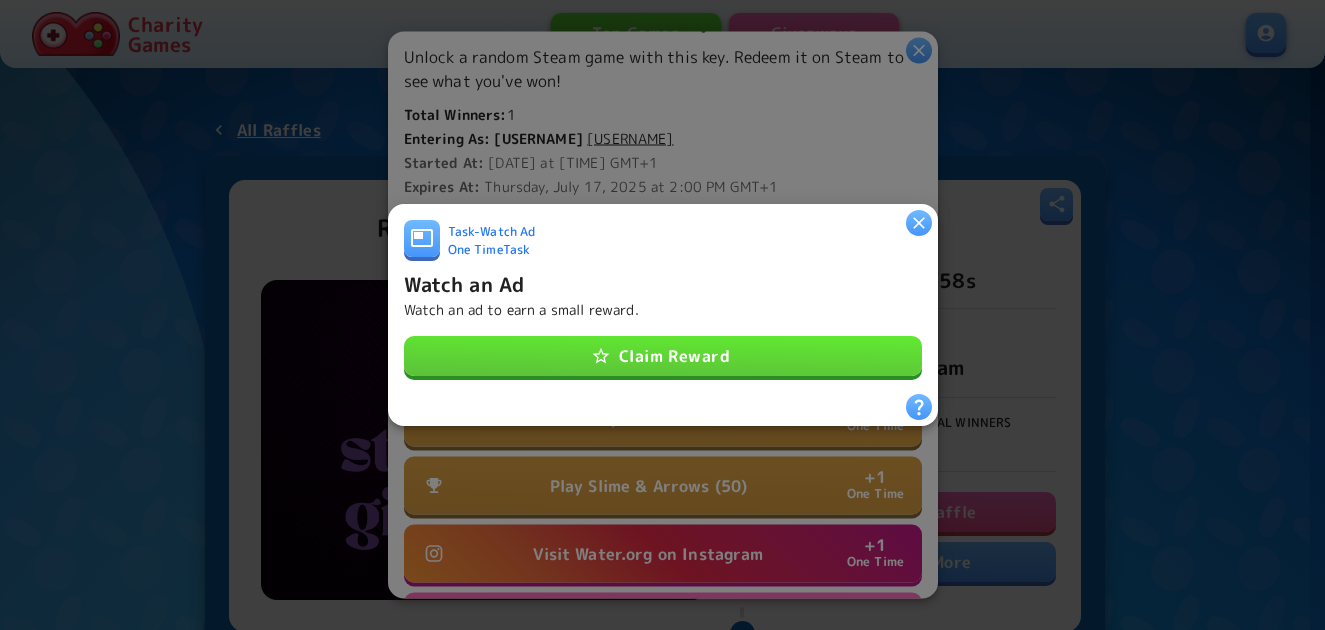 click on "Claim Reward" at bounding box center (663, 356) 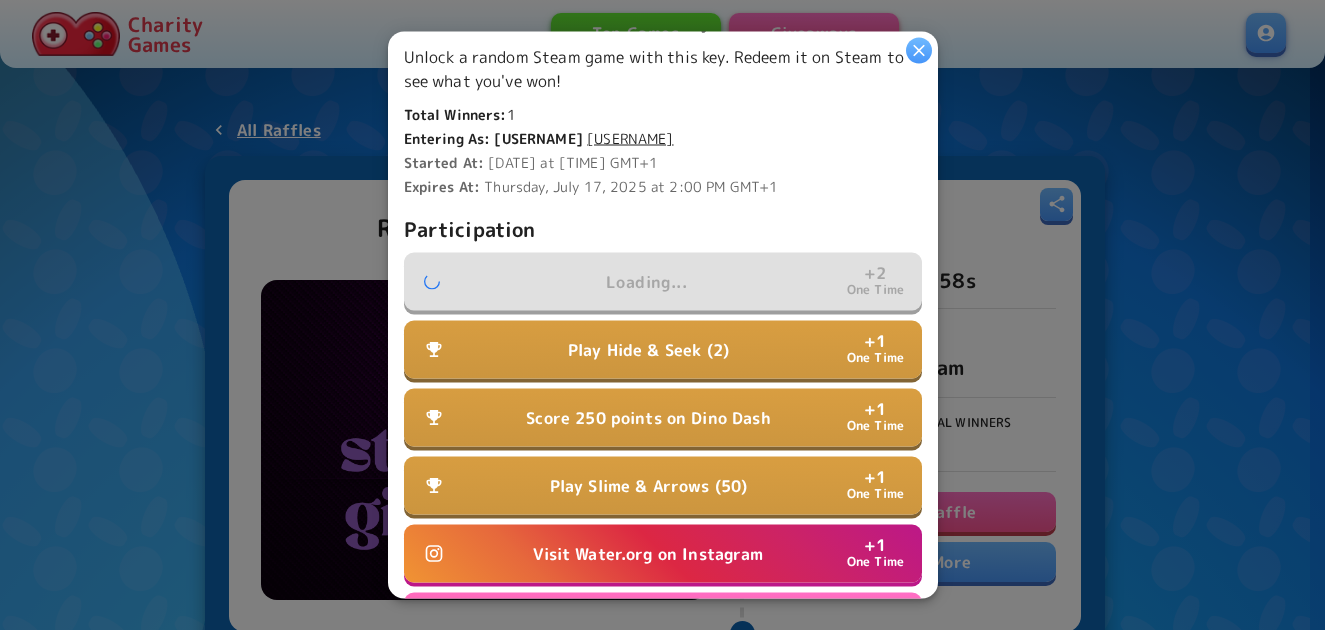 click on "Visit Water.org on Instagram" at bounding box center (648, 554) 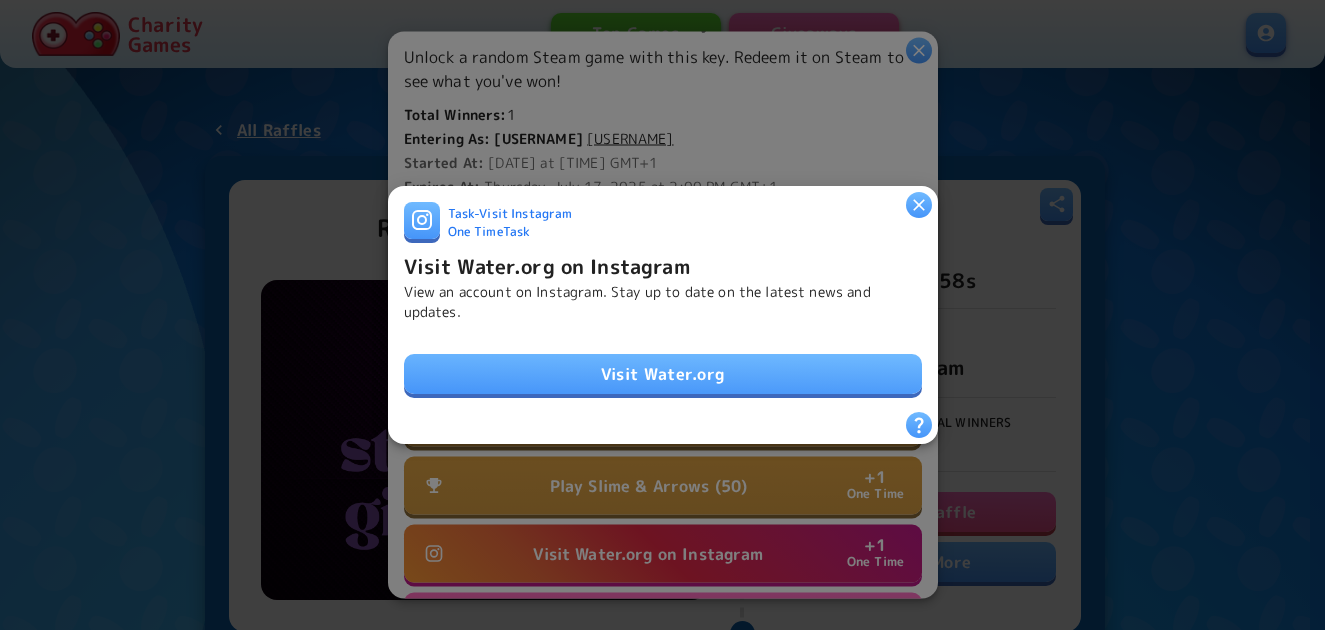 click on "Visit Water.org" at bounding box center (663, 374) 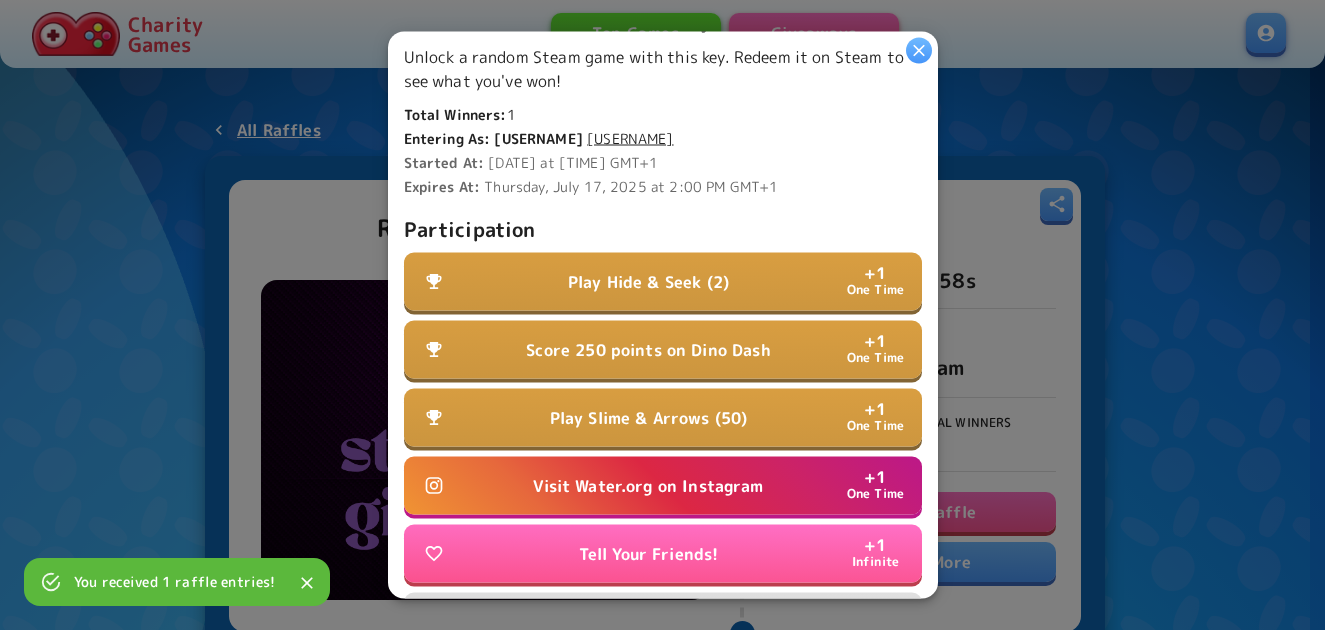 click on "Play Hide & Seek (2)" at bounding box center [648, 282] 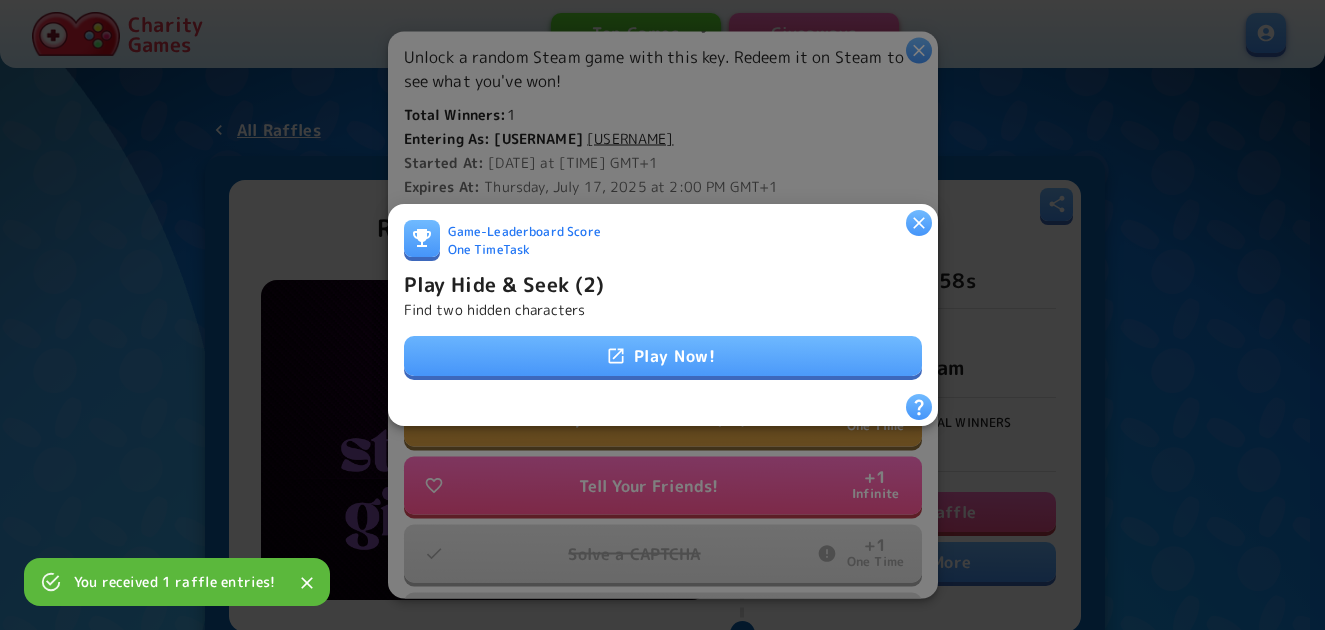 click on "Play Now!" at bounding box center [663, 356] 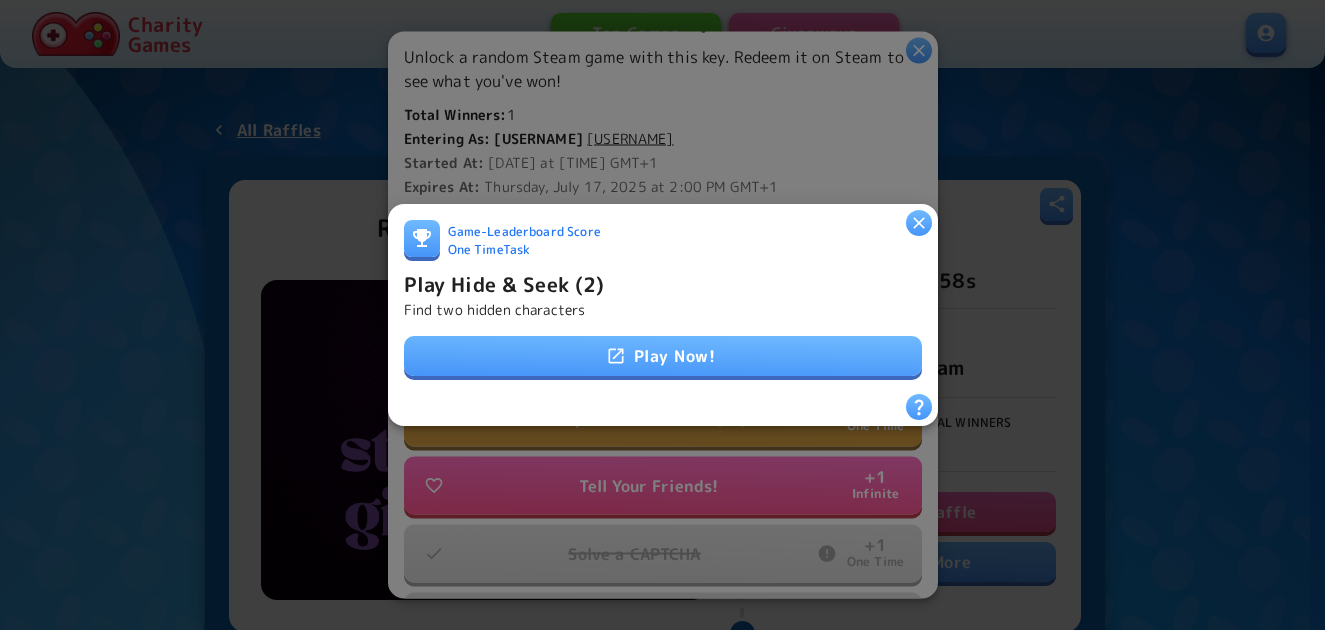 click on "Play Now!" at bounding box center (663, 356) 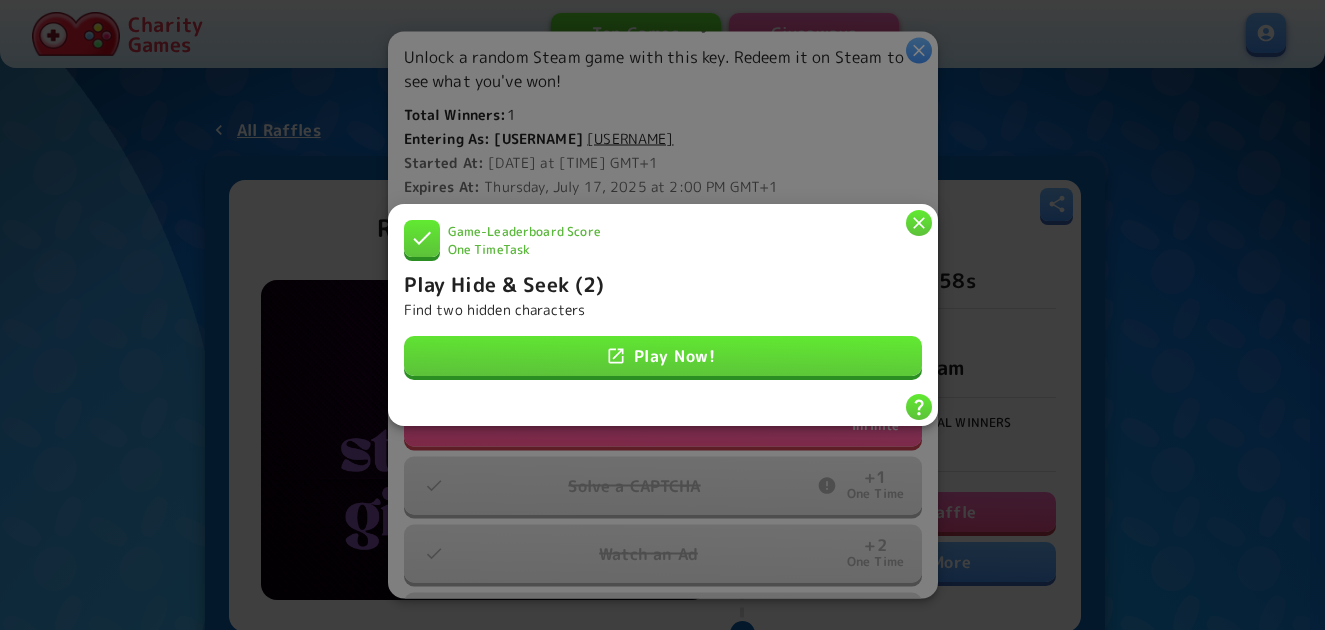 click at bounding box center (919, 223) 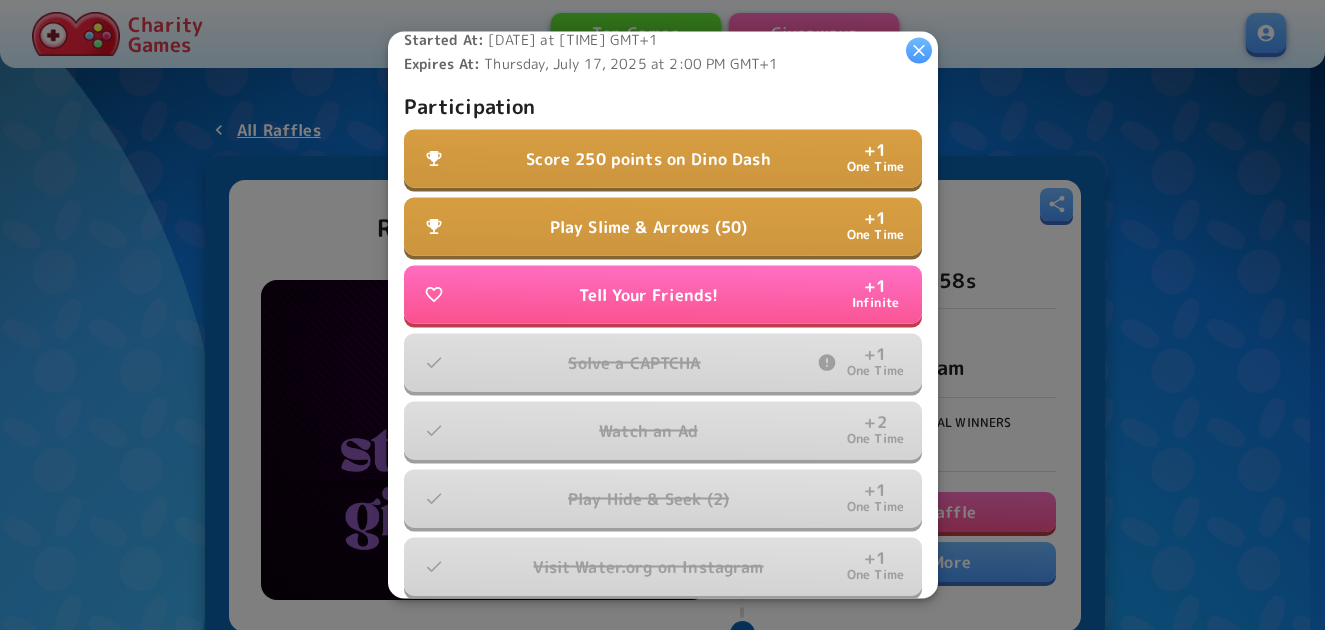 scroll, scrollTop: 606, scrollLeft: 0, axis: vertical 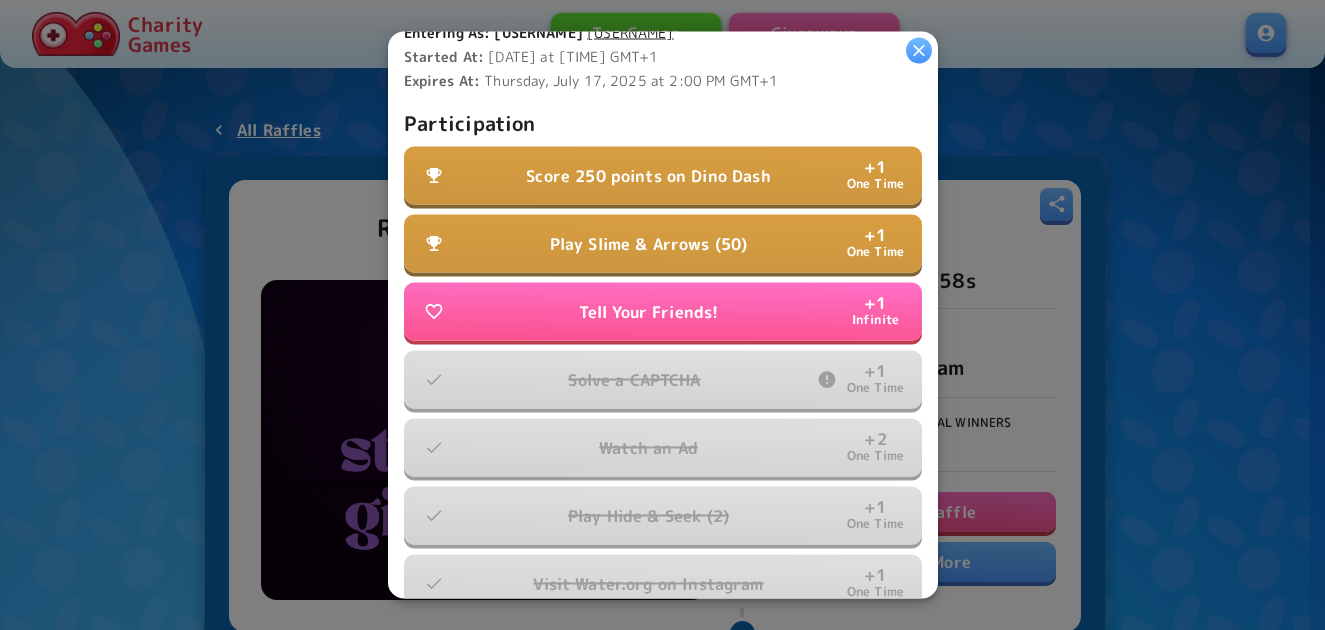 click on "Score 250 points on Dino Dash + 1 One Time" at bounding box center [663, 176] 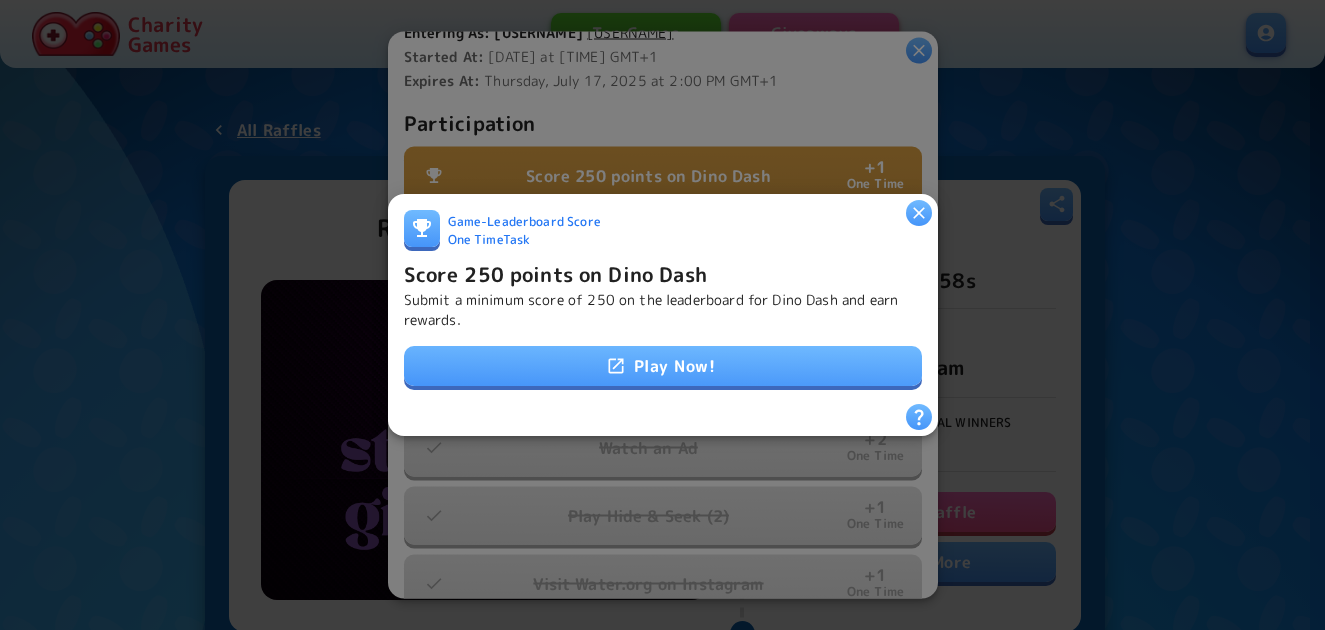 click on "Play Now!" at bounding box center [663, 366] 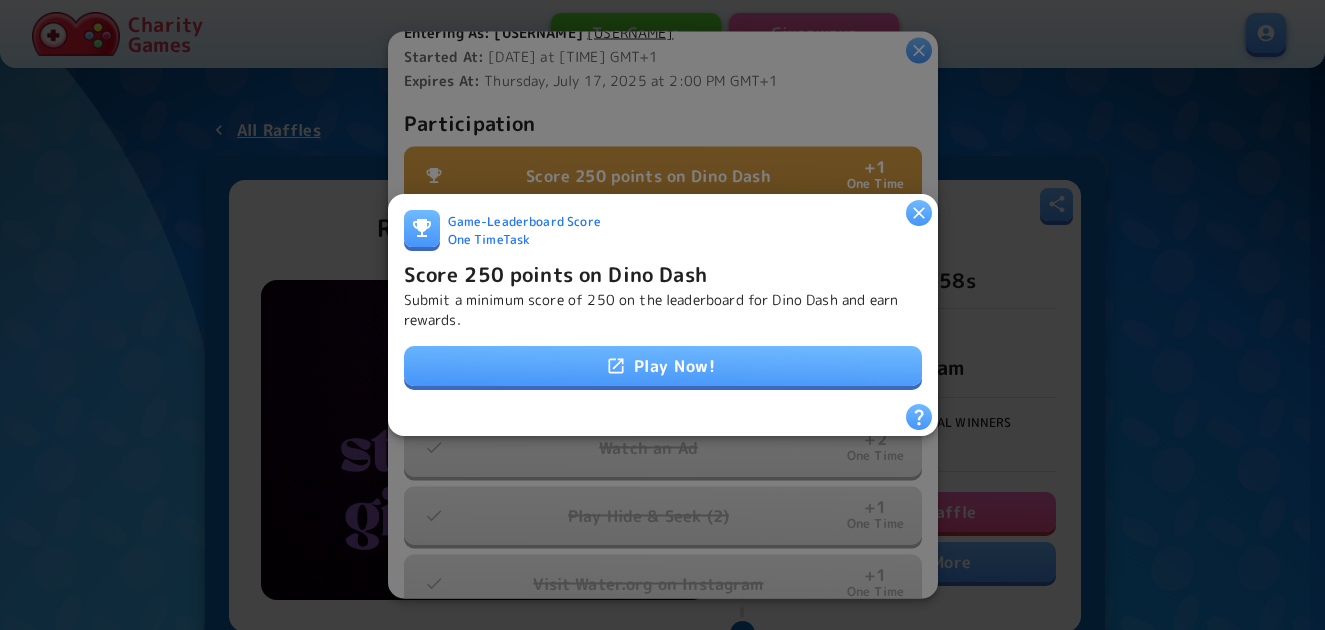 click on "Play Now!" at bounding box center (663, 366) 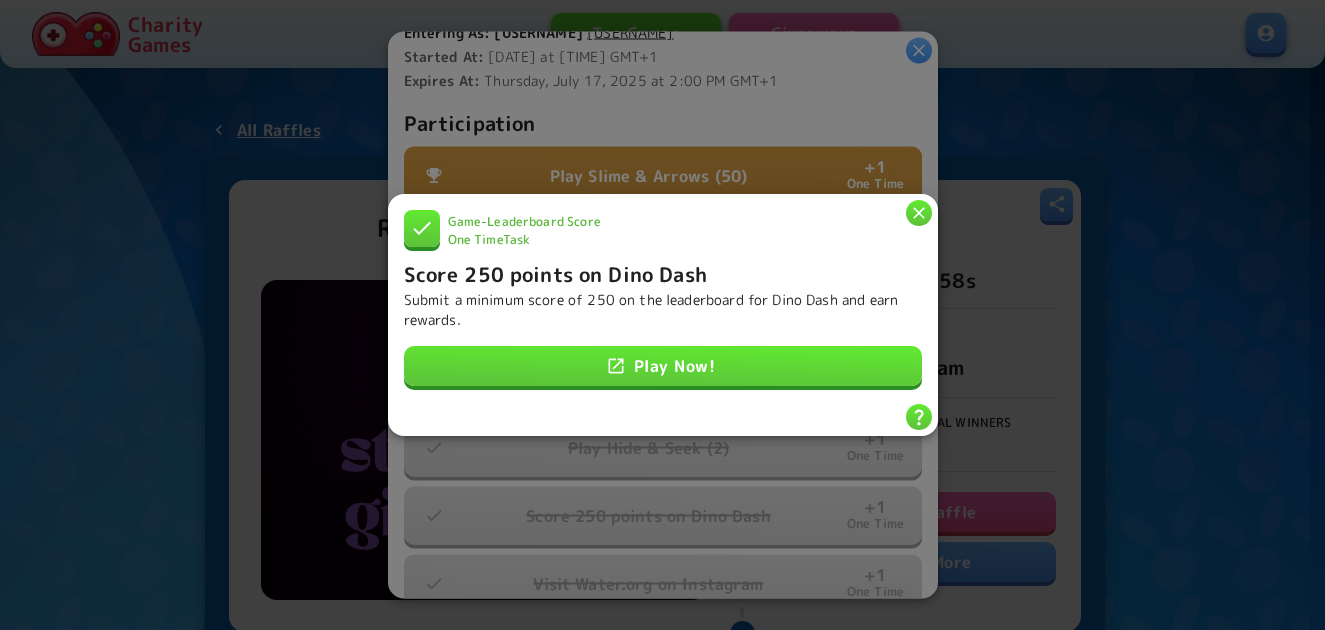 click at bounding box center (919, 213) 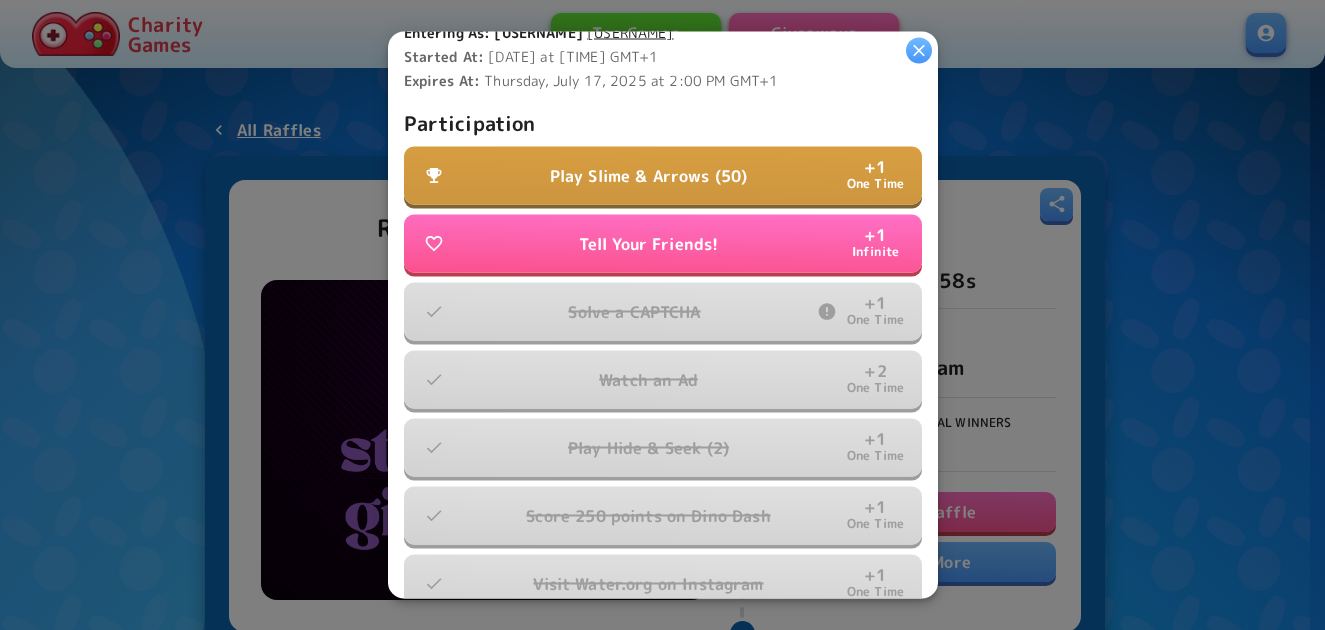 click on "Play Slime & Arrows (50)" at bounding box center (649, 176) 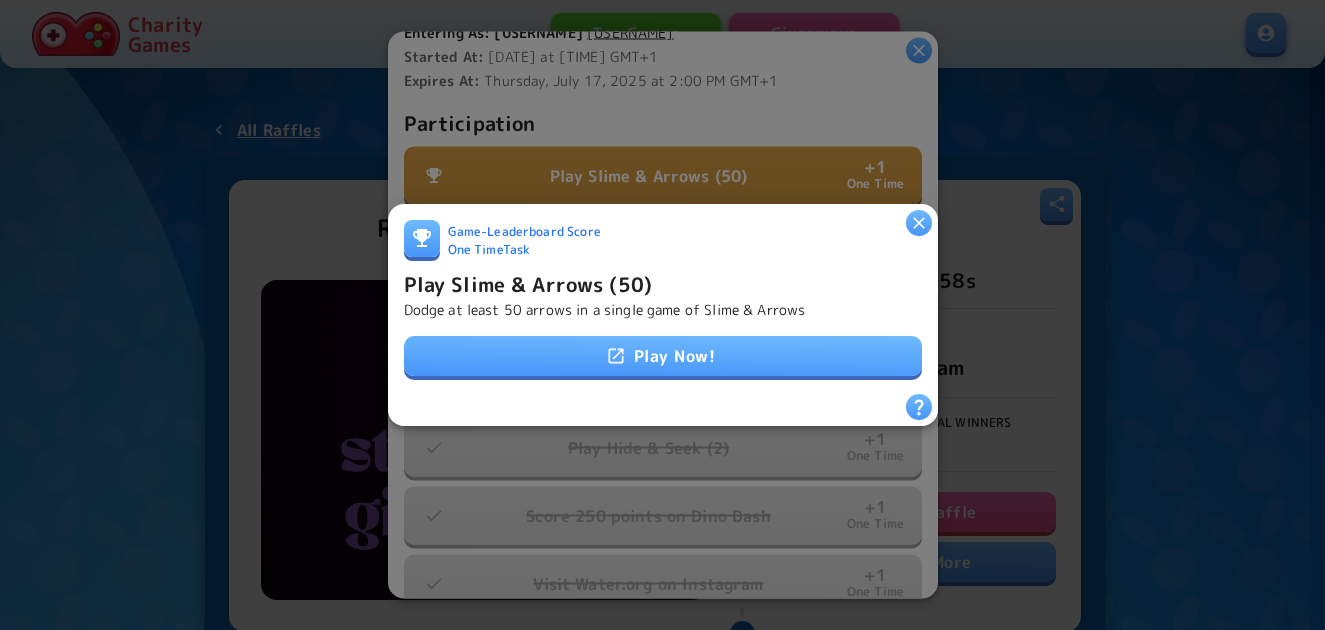 click on "Play Now!" at bounding box center [663, 356] 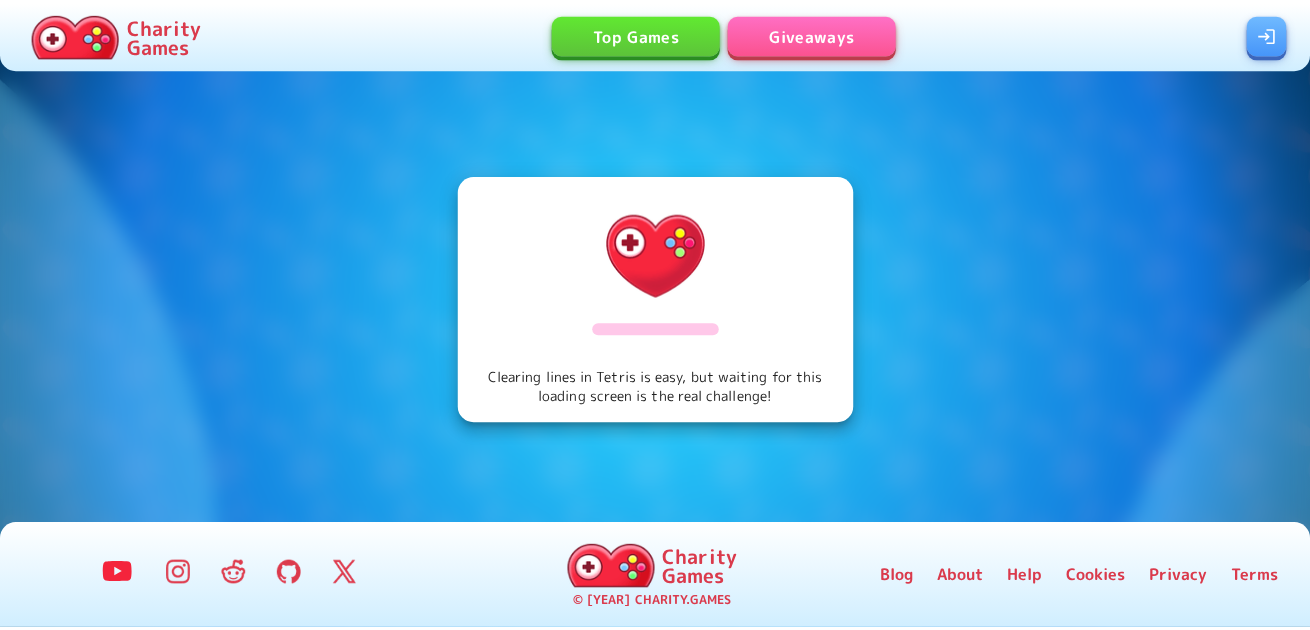 scroll, scrollTop: 0, scrollLeft: 0, axis: both 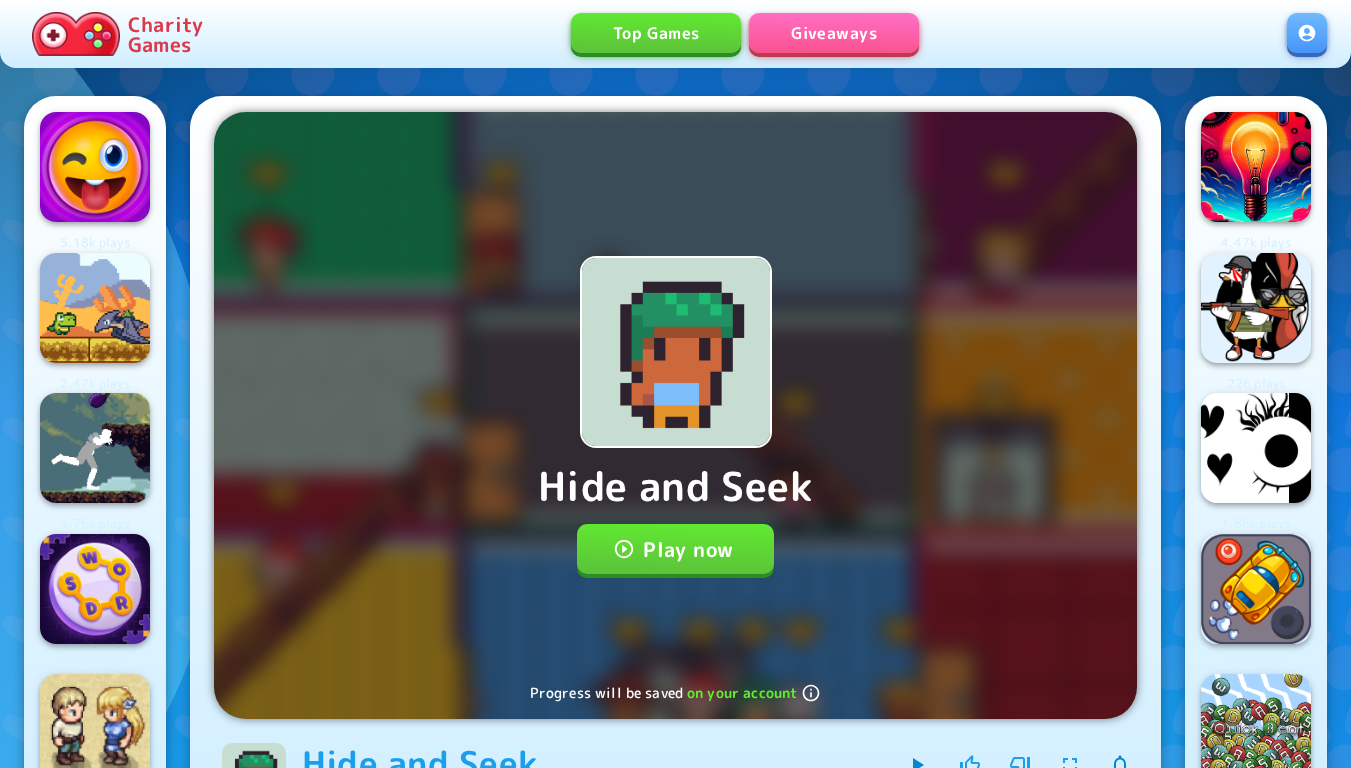 click on "Play now" at bounding box center [675, 549] 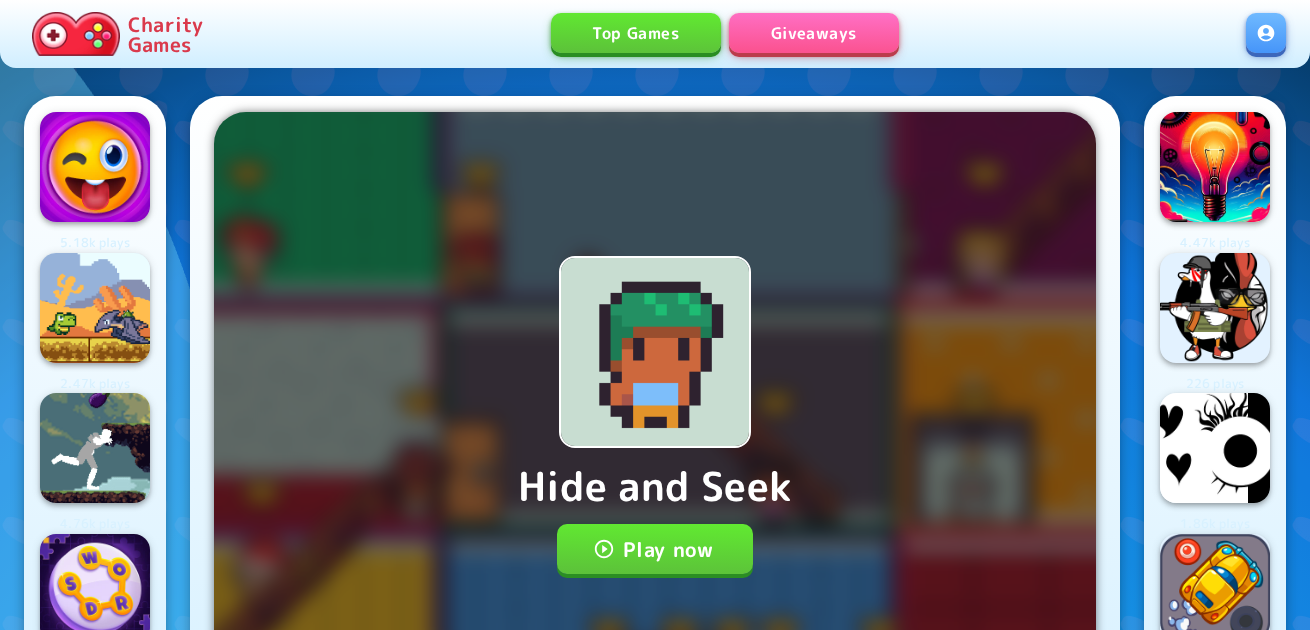 scroll, scrollTop: 0, scrollLeft: 0, axis: both 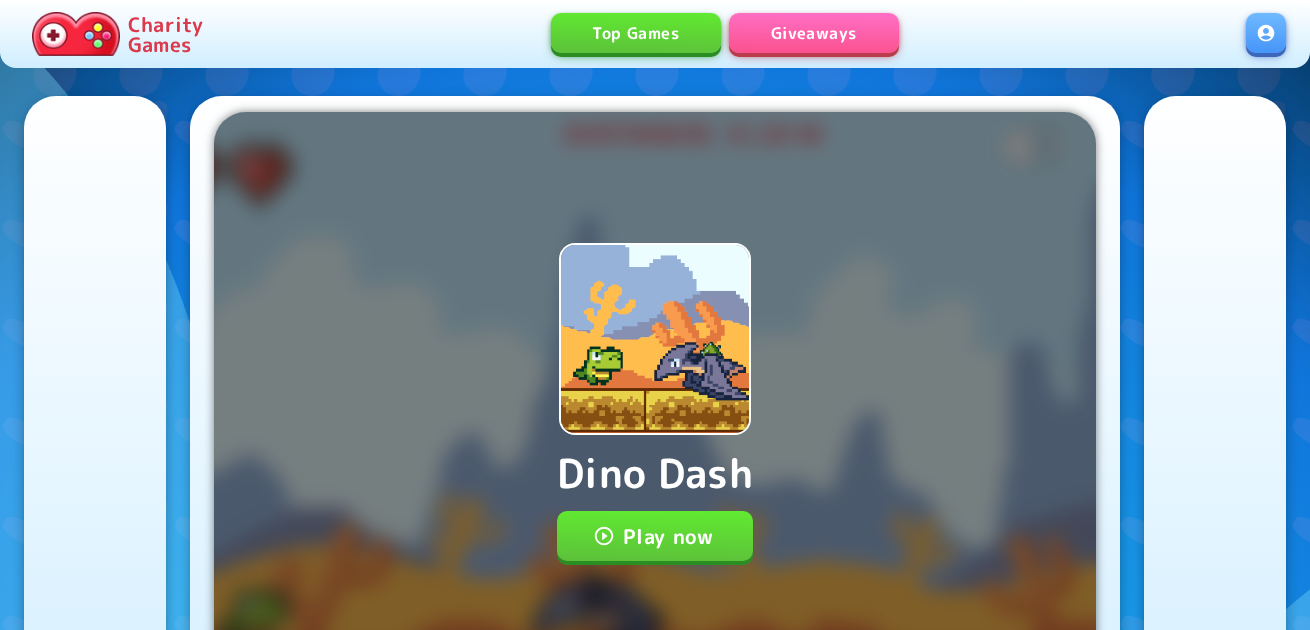 click on "Play now" at bounding box center [655, 536] 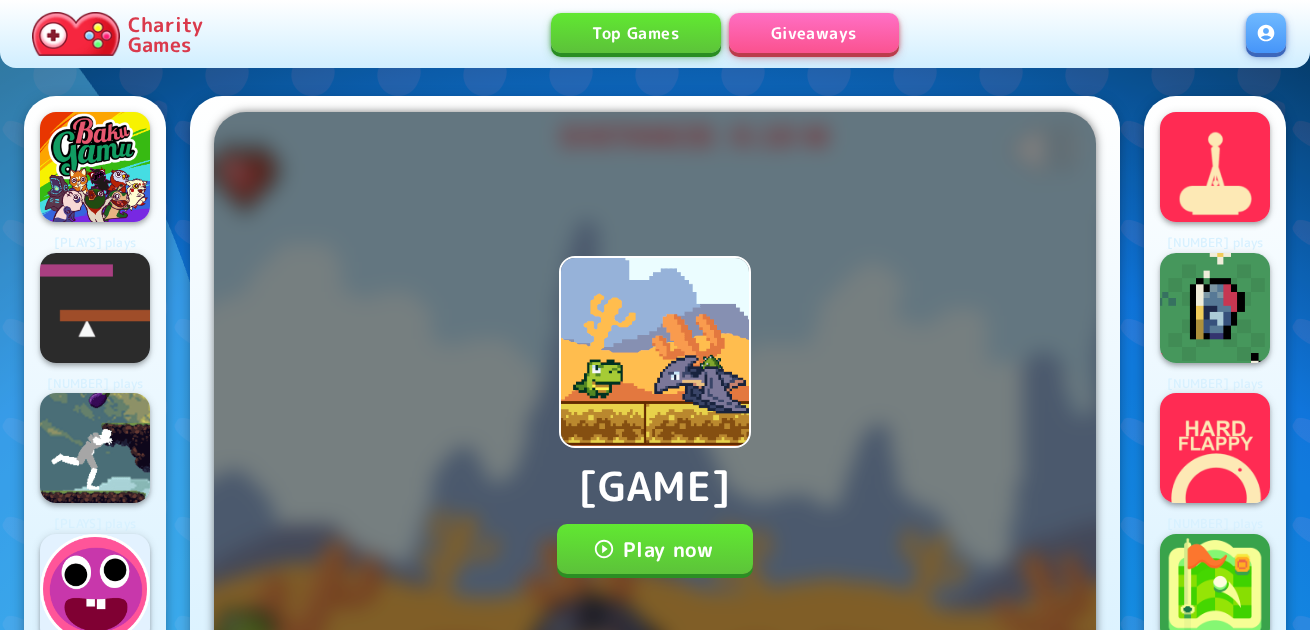 scroll, scrollTop: 0, scrollLeft: 0, axis: both 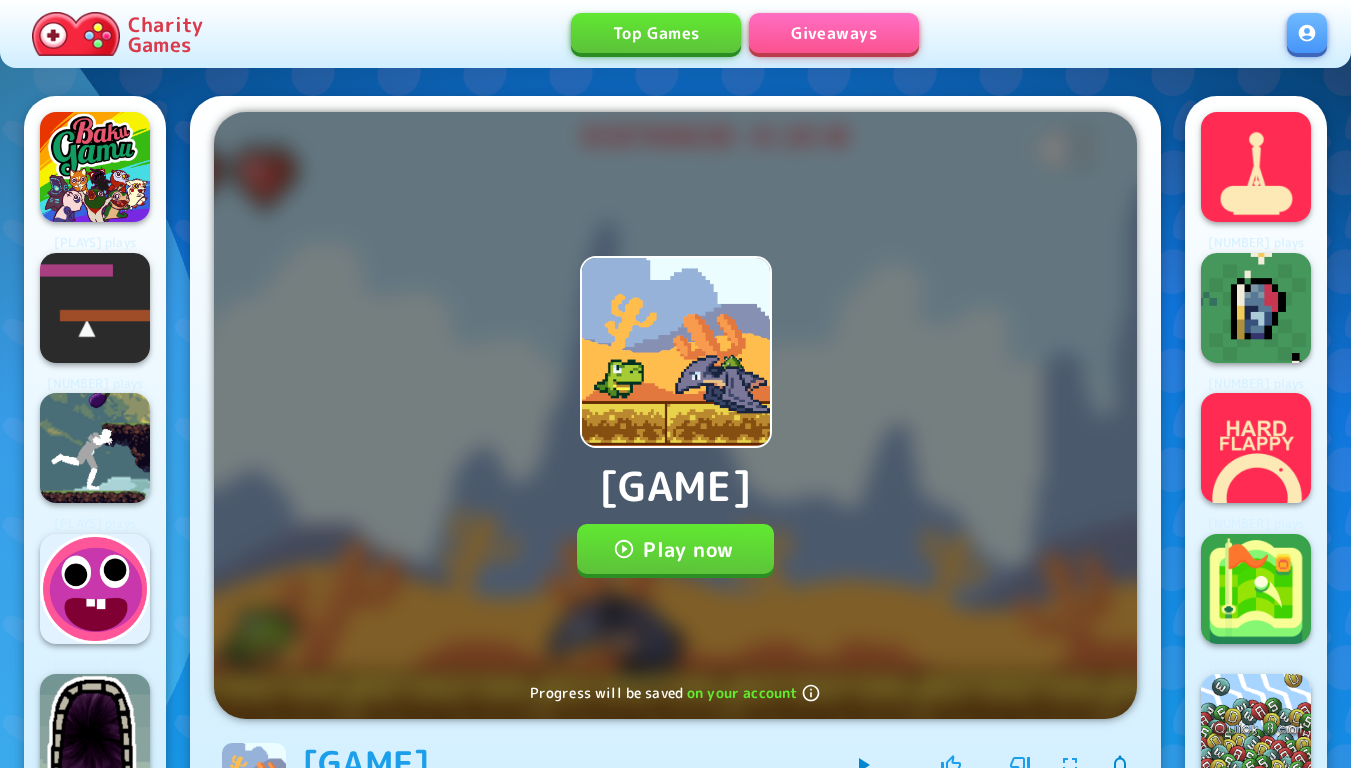 click on "Play now" at bounding box center [675, 549] 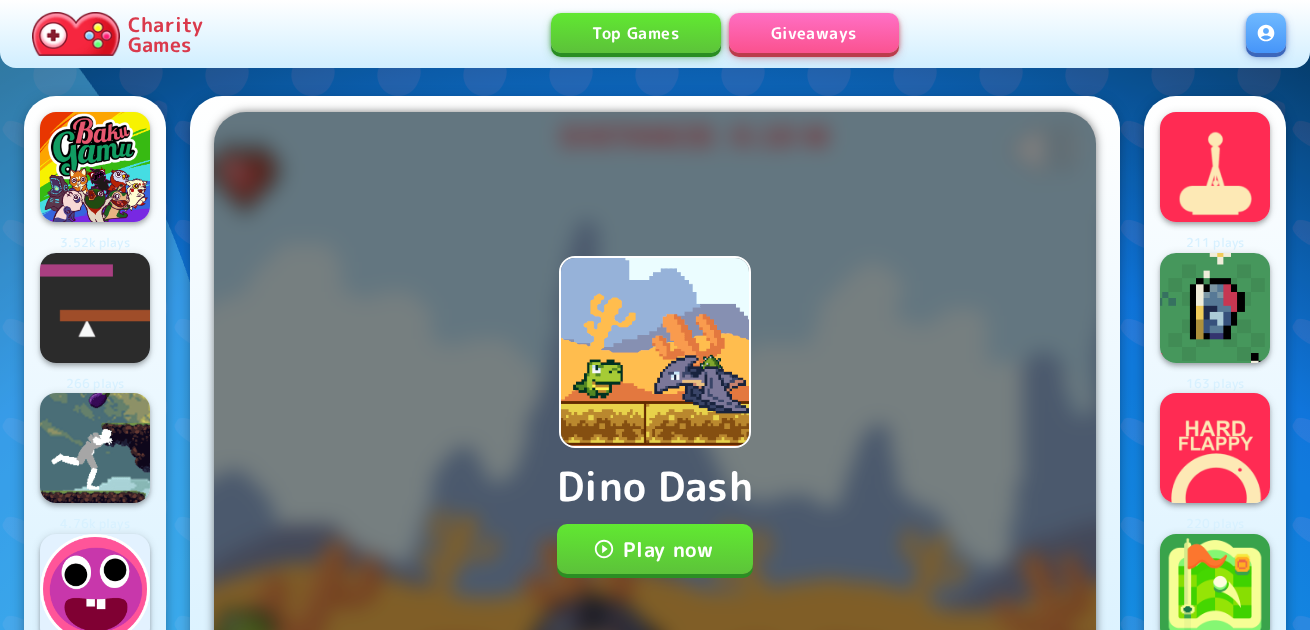 scroll, scrollTop: 0, scrollLeft: 0, axis: both 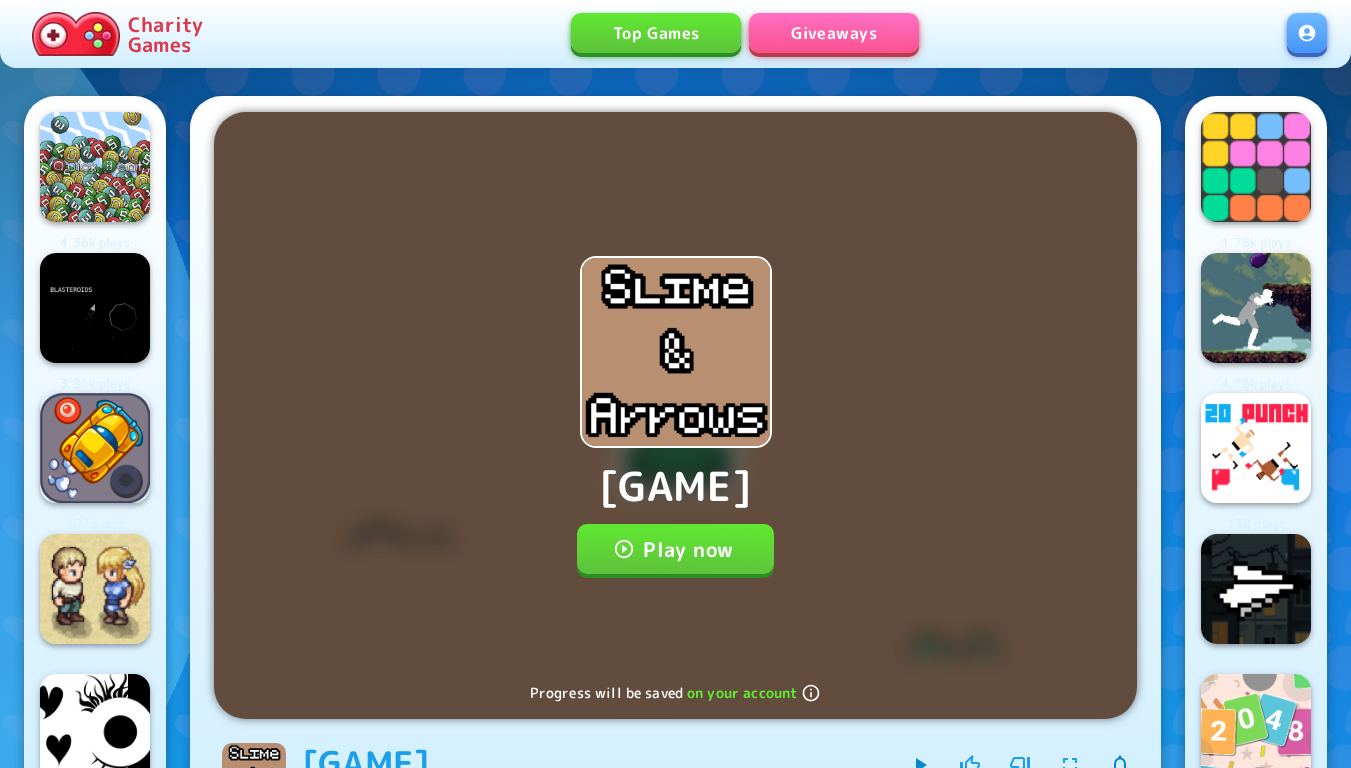click on "Play now" at bounding box center [675, 549] 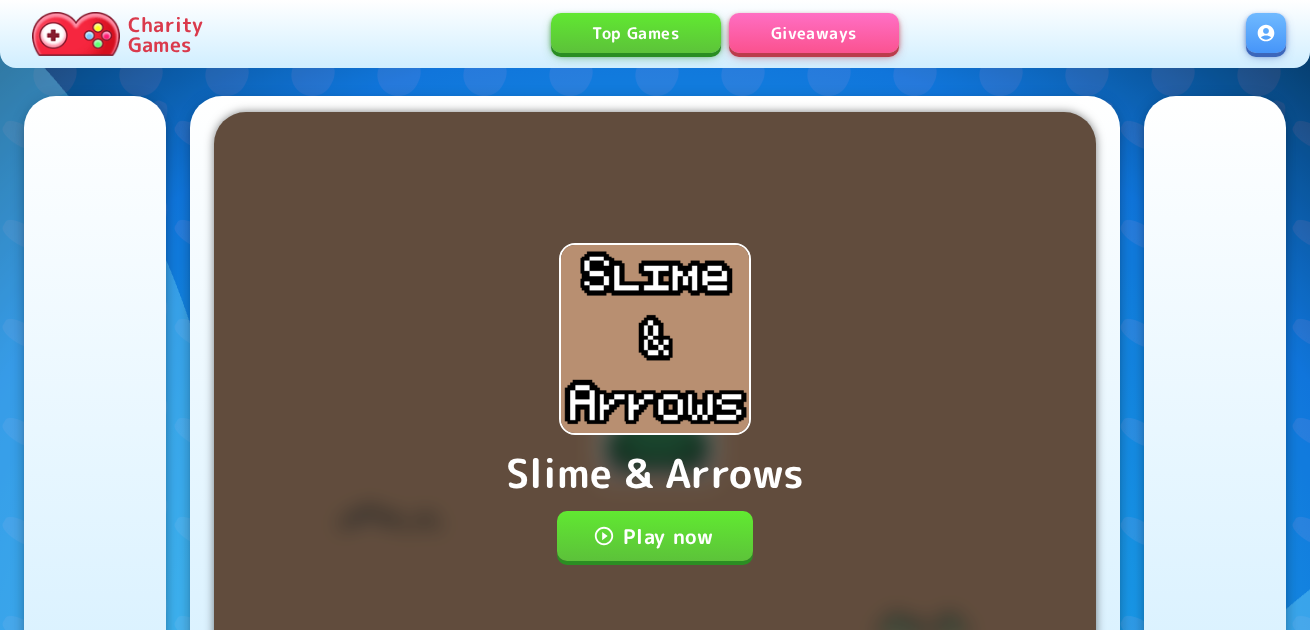 scroll, scrollTop: 0, scrollLeft: 0, axis: both 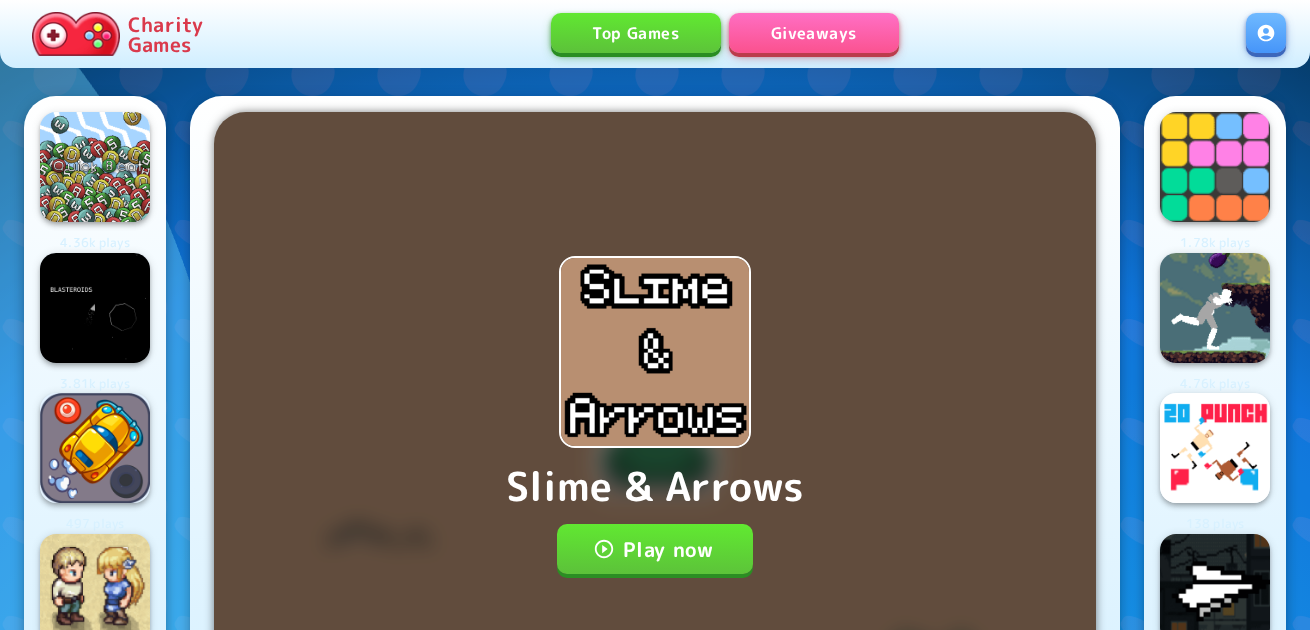 click on "Play now" at bounding box center [655, 549] 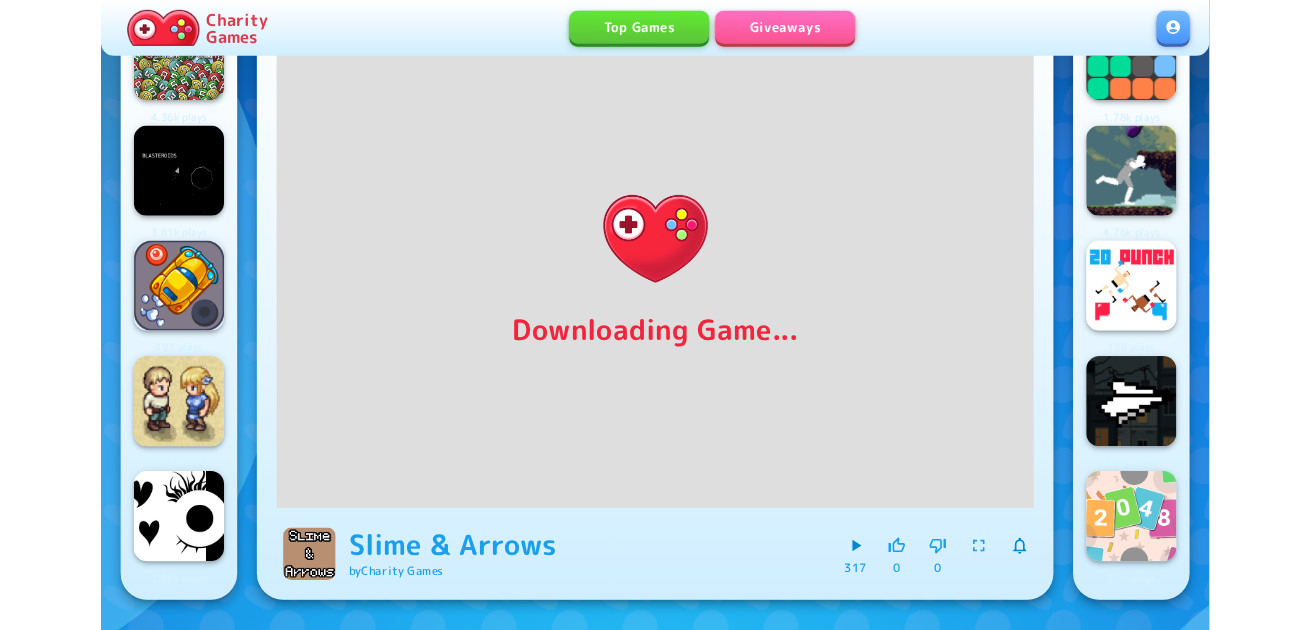 scroll, scrollTop: 0, scrollLeft: 0, axis: both 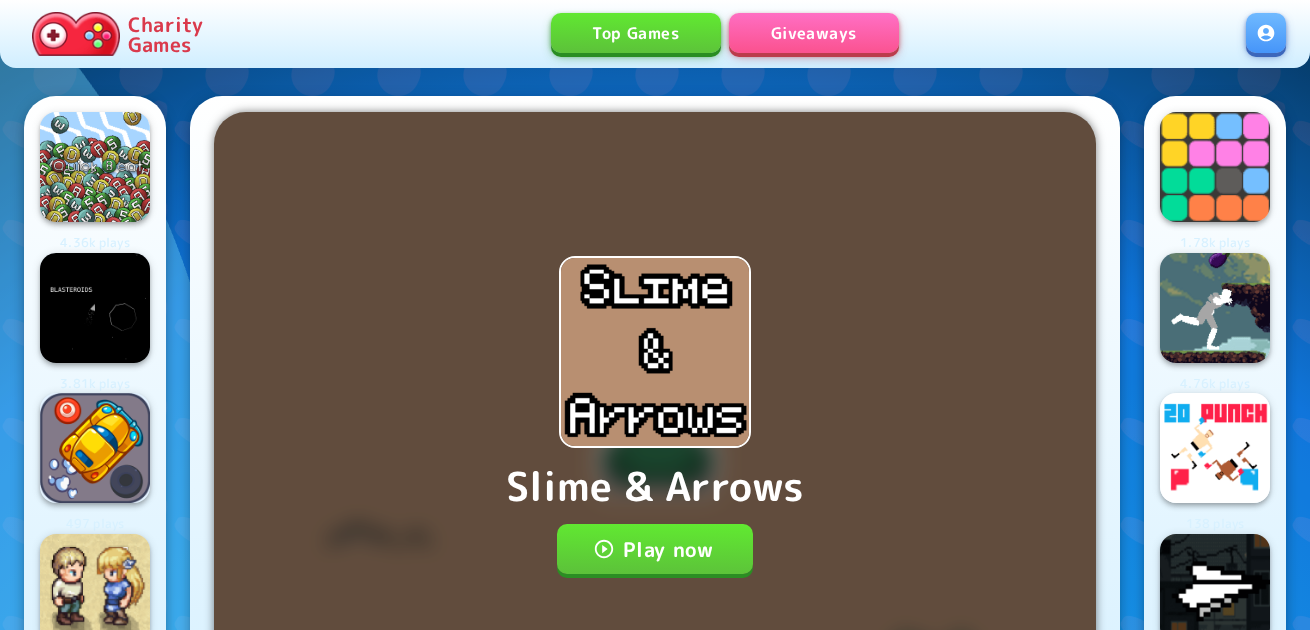 click on "Play now" at bounding box center (655, 549) 